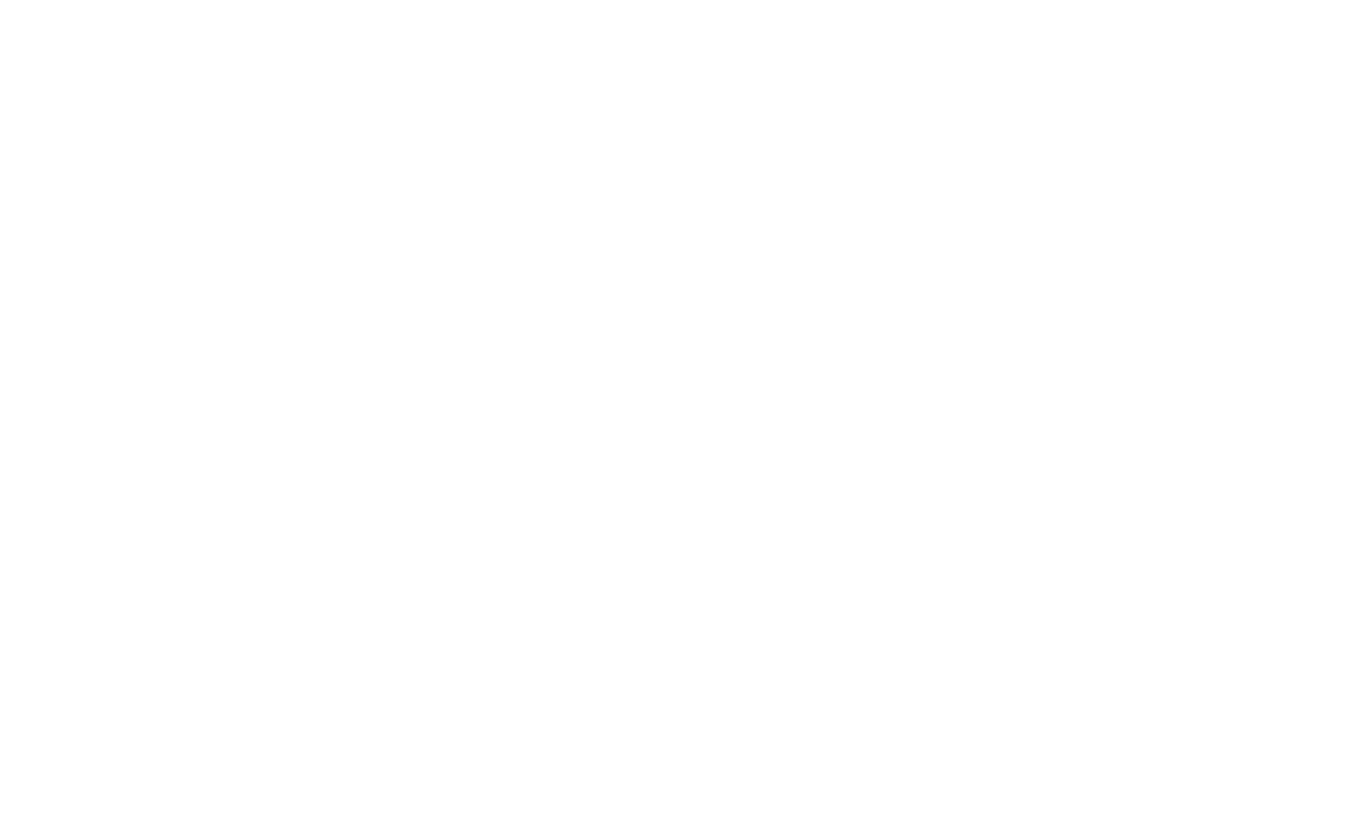 scroll, scrollTop: 0, scrollLeft: 0, axis: both 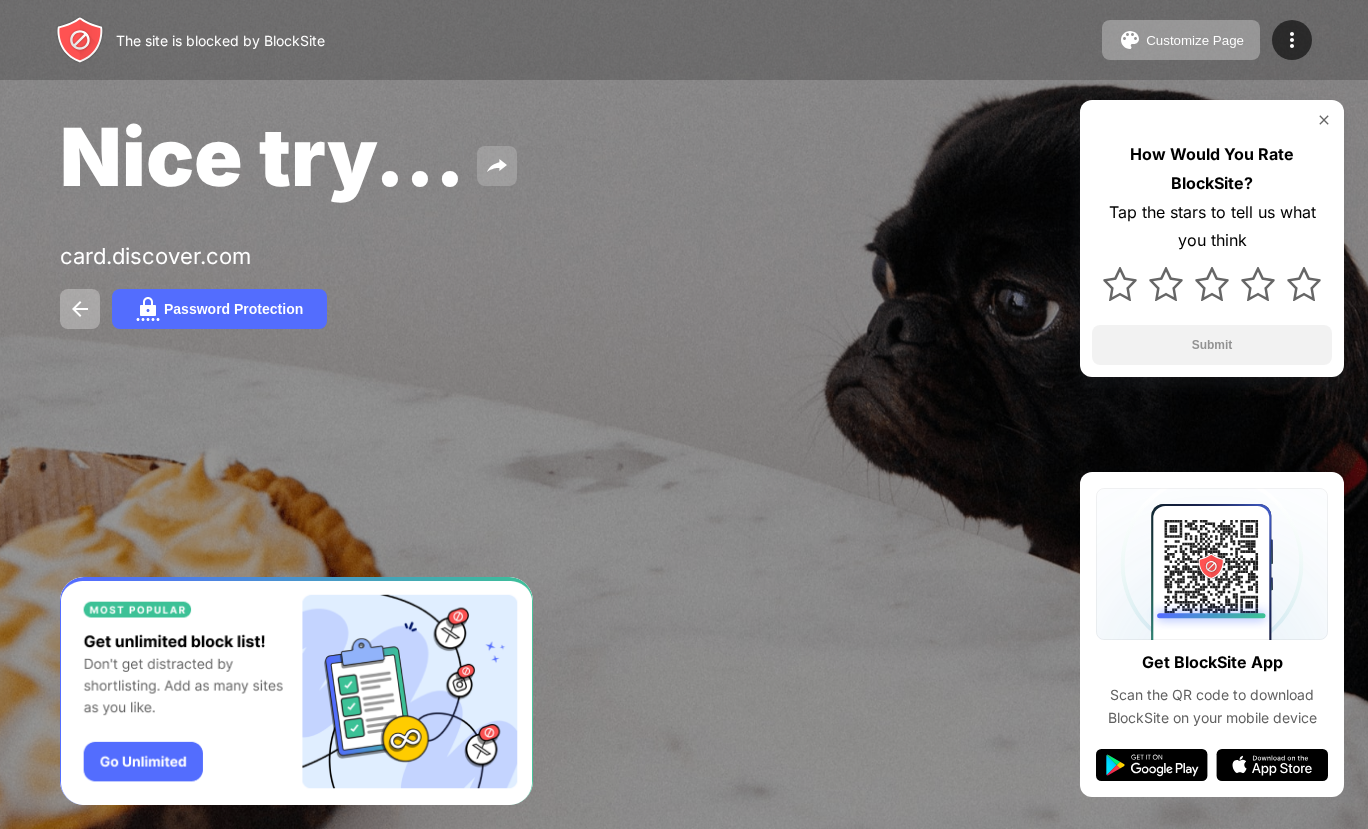 click at bounding box center (497, 166) 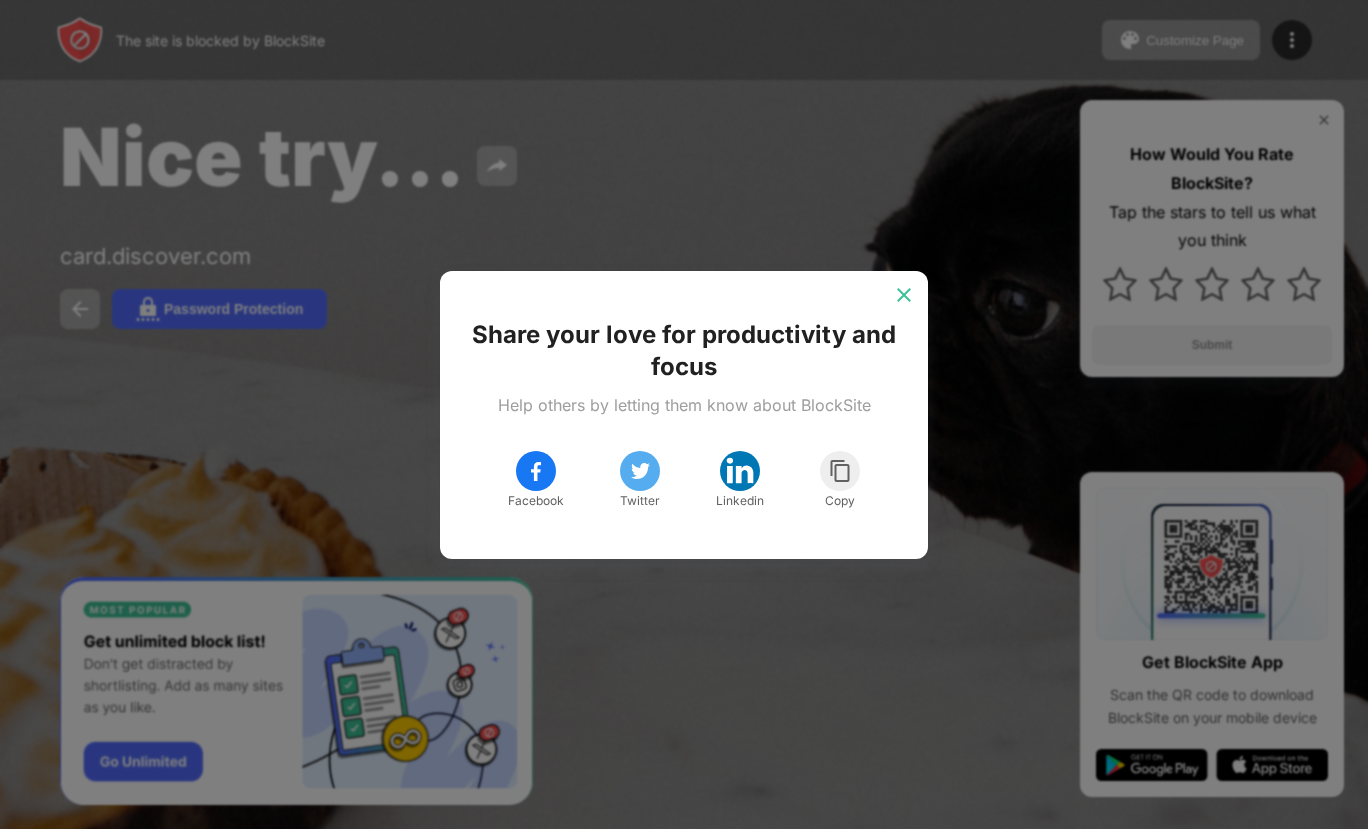 click at bounding box center [904, 295] 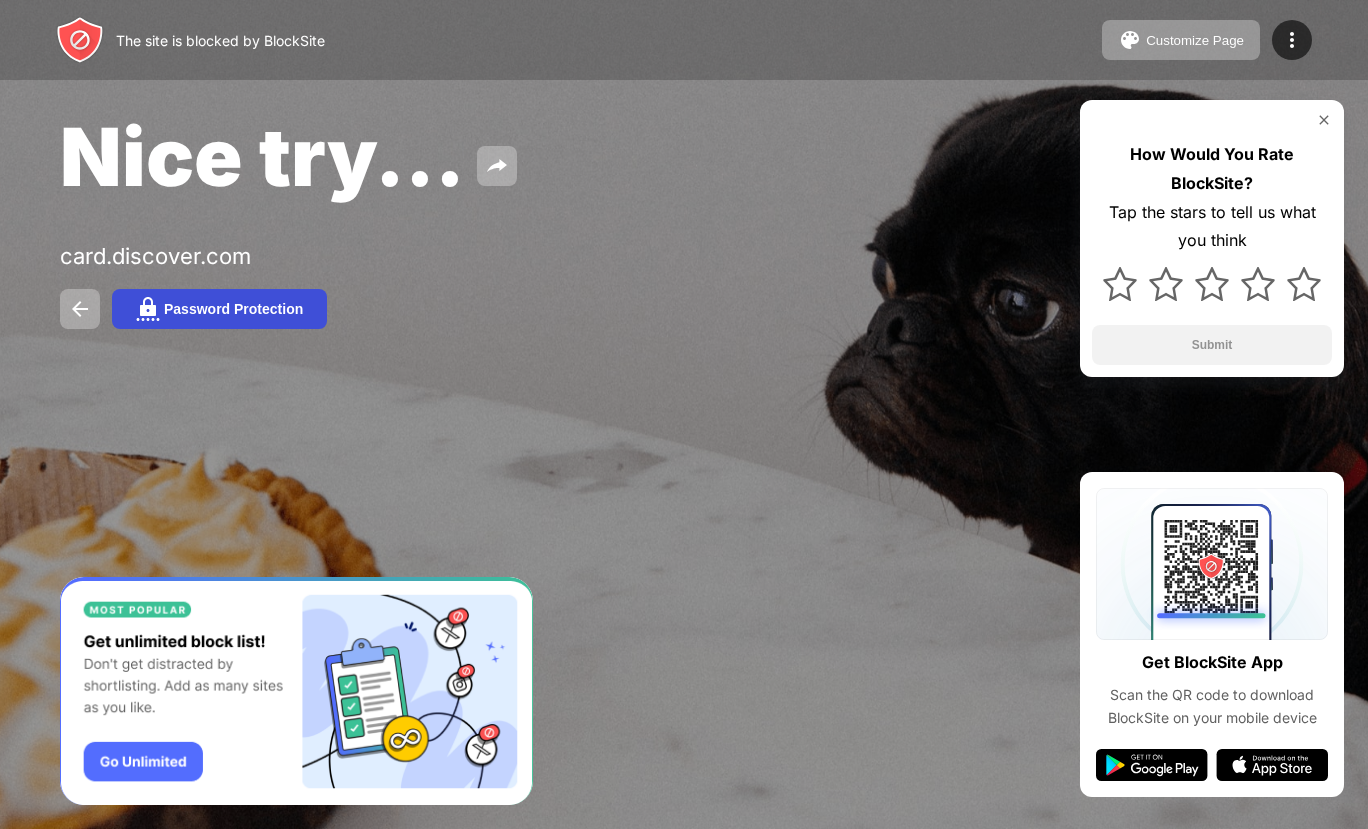 click on "Password Protection" at bounding box center [233, 309] 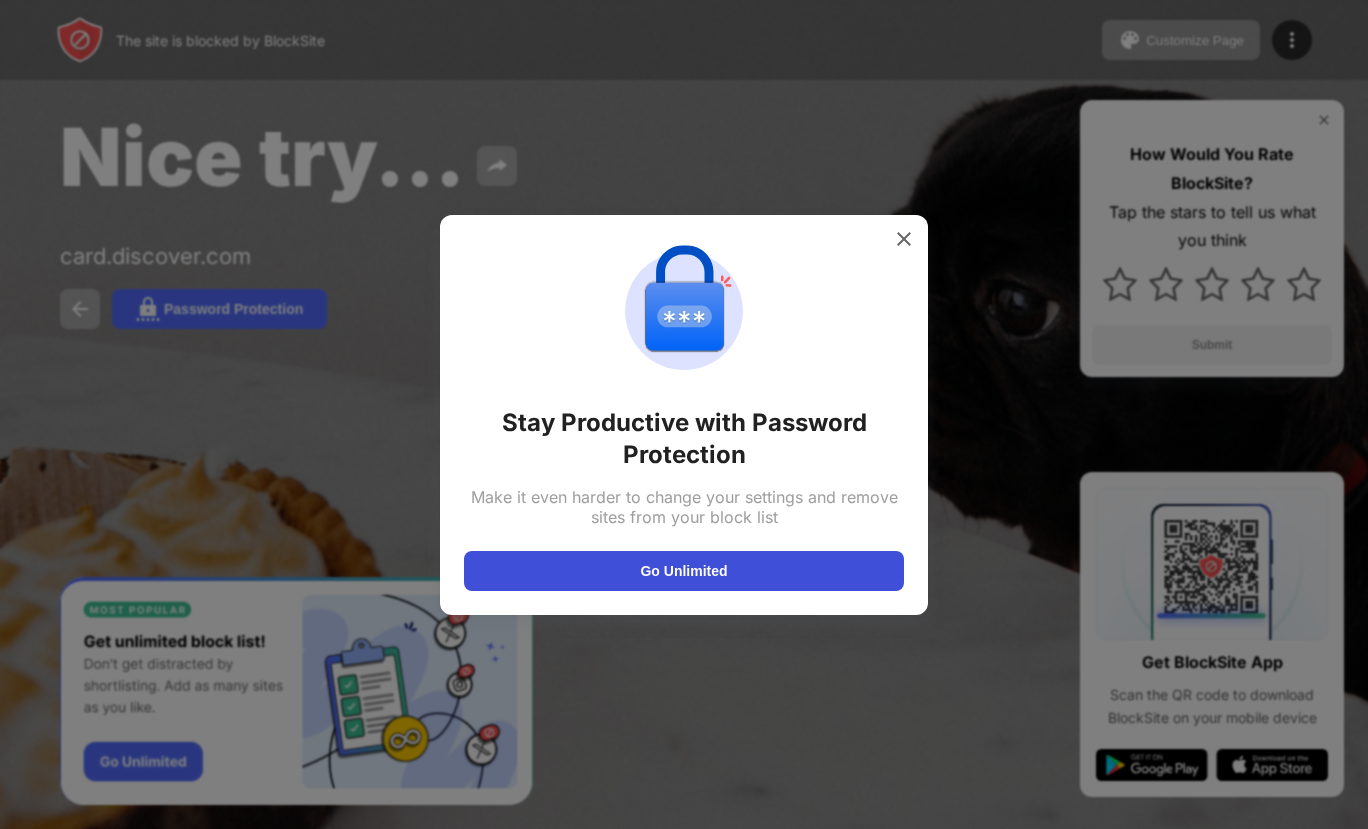click on "Go Unlimited" at bounding box center [684, 571] 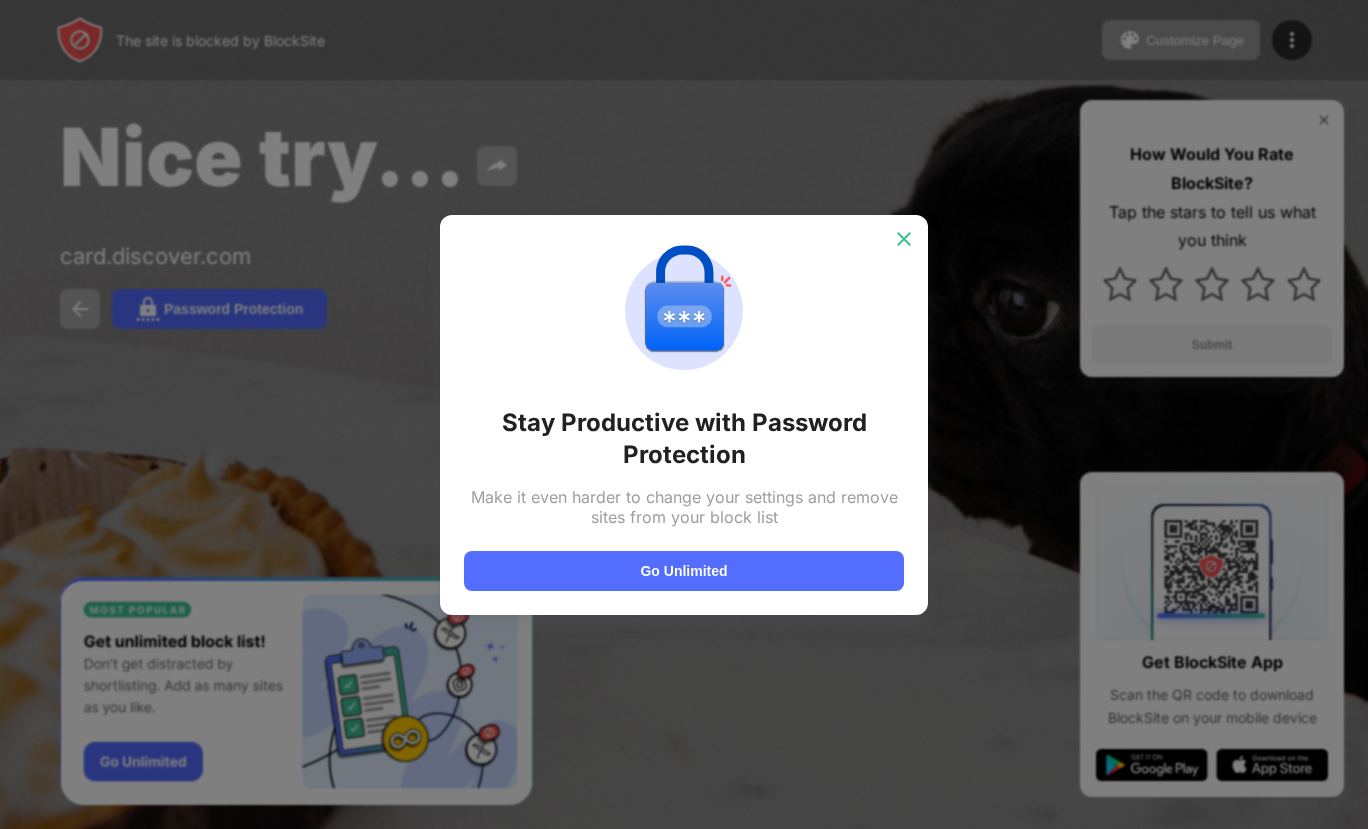 click at bounding box center (904, 239) 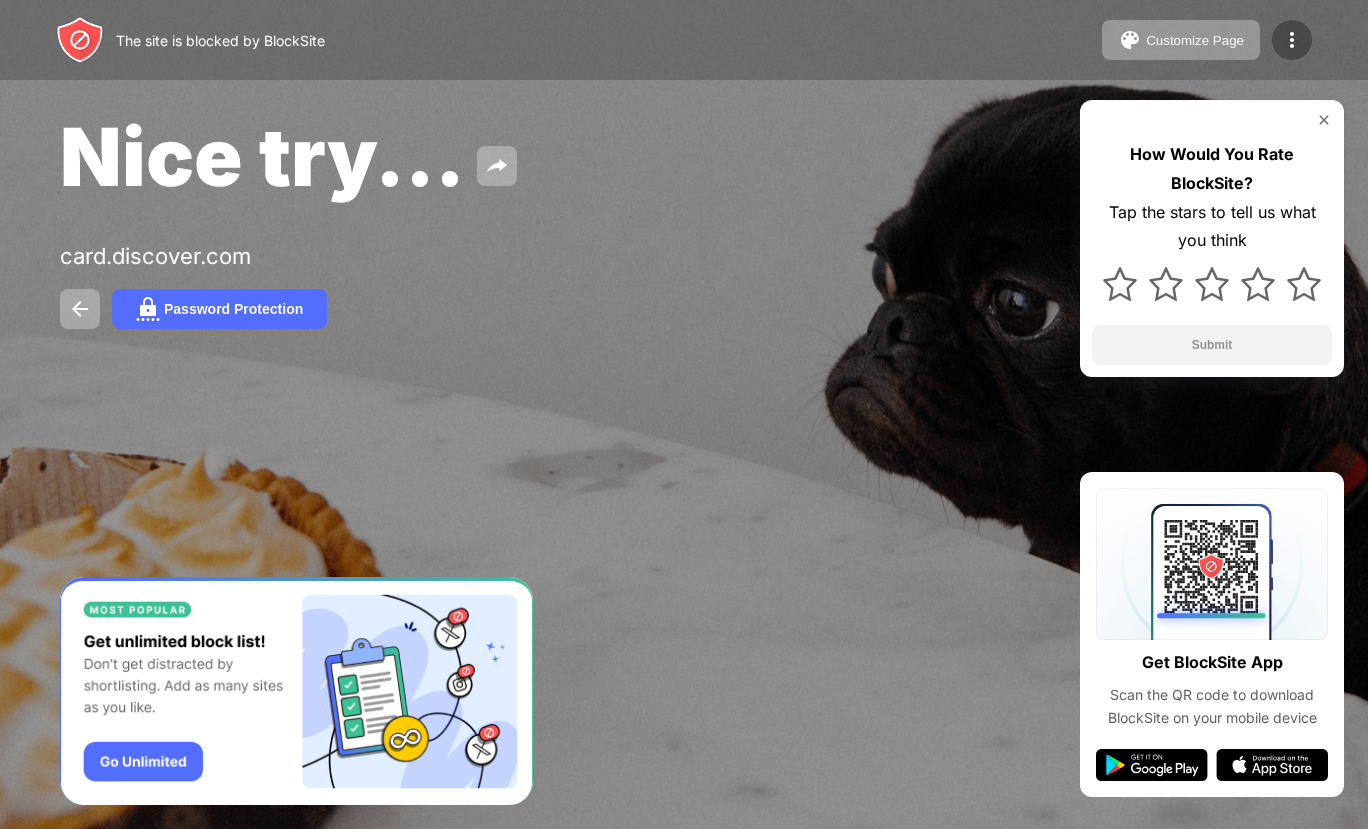 click at bounding box center (1292, 40) 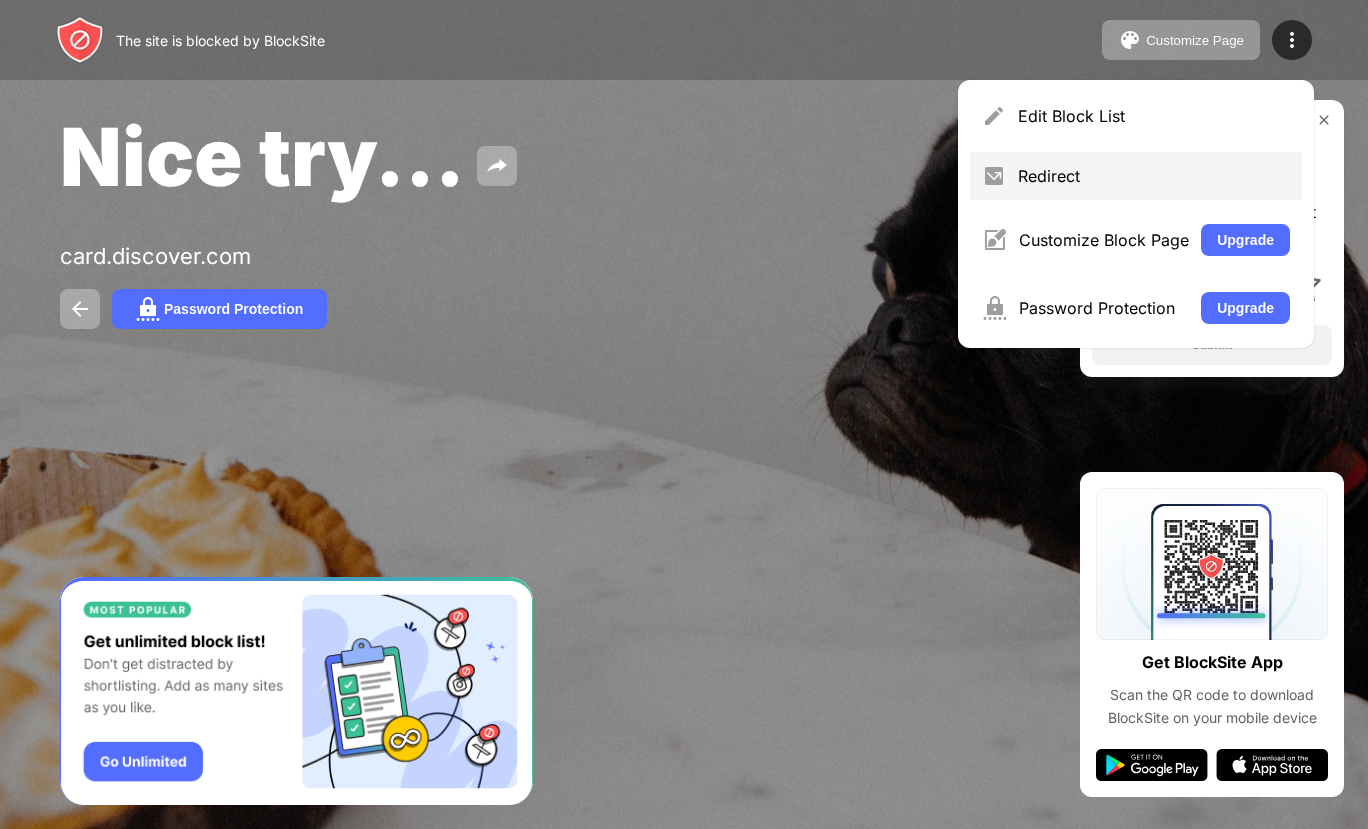 click on "Redirect" at bounding box center [1154, 176] 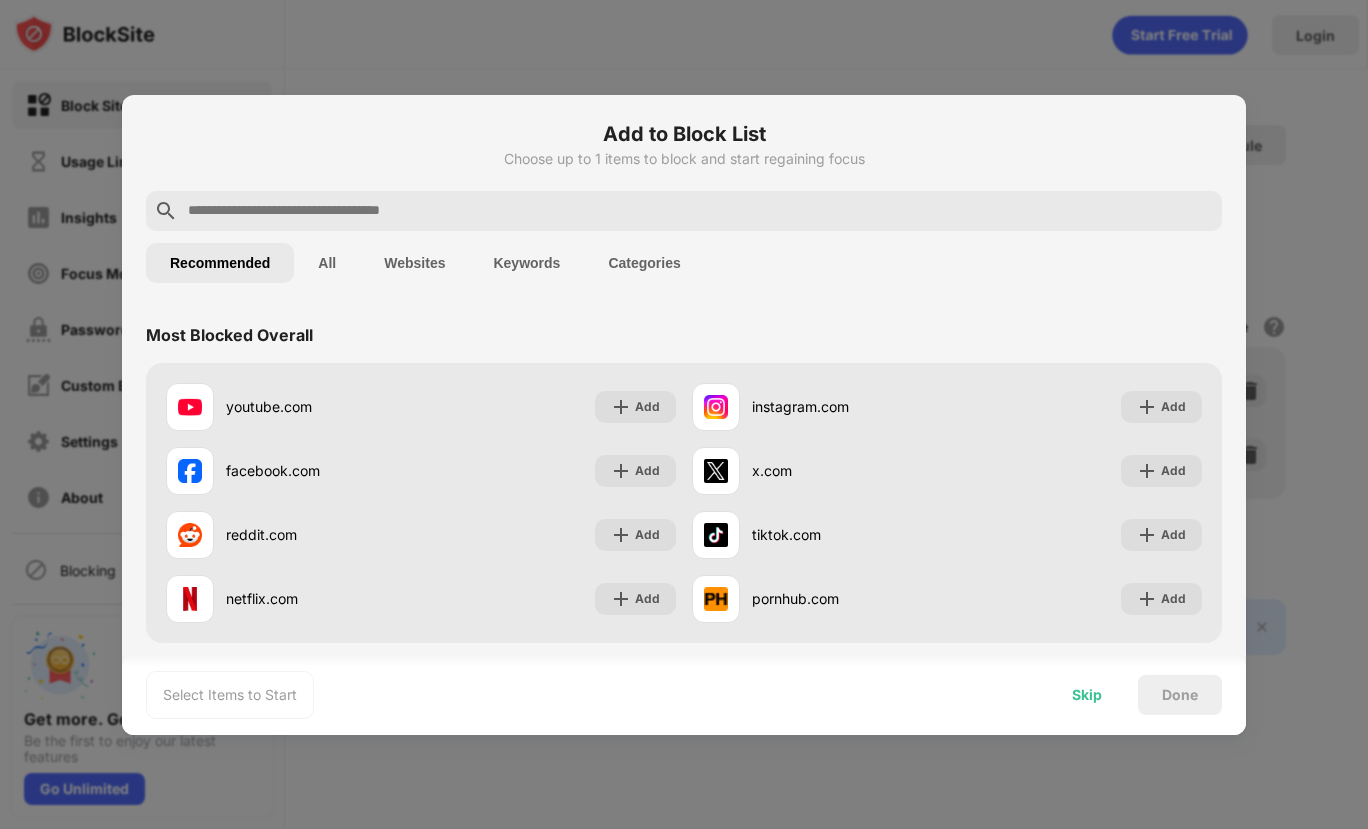 click on "Skip" at bounding box center [1087, 695] 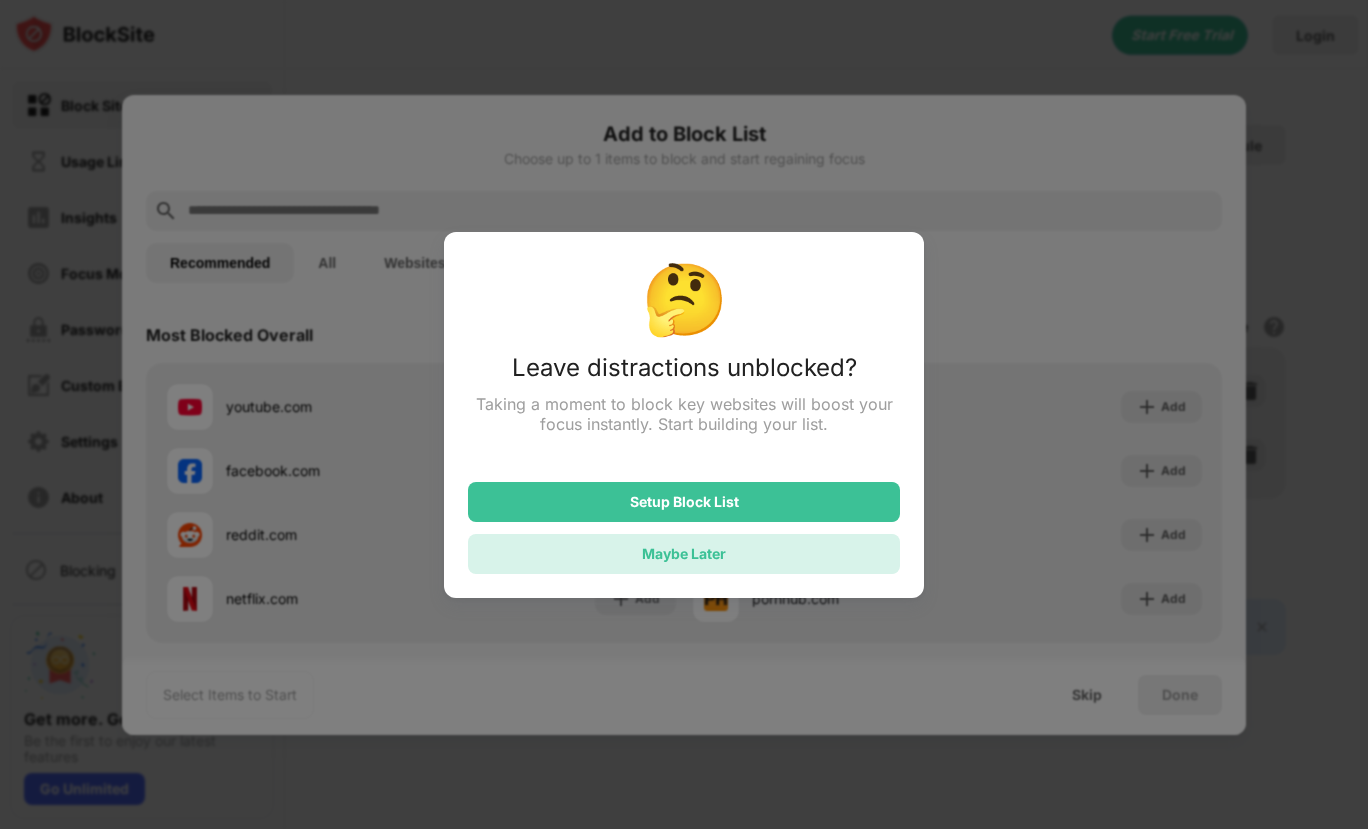 click on "Maybe Later" at bounding box center (684, 553) 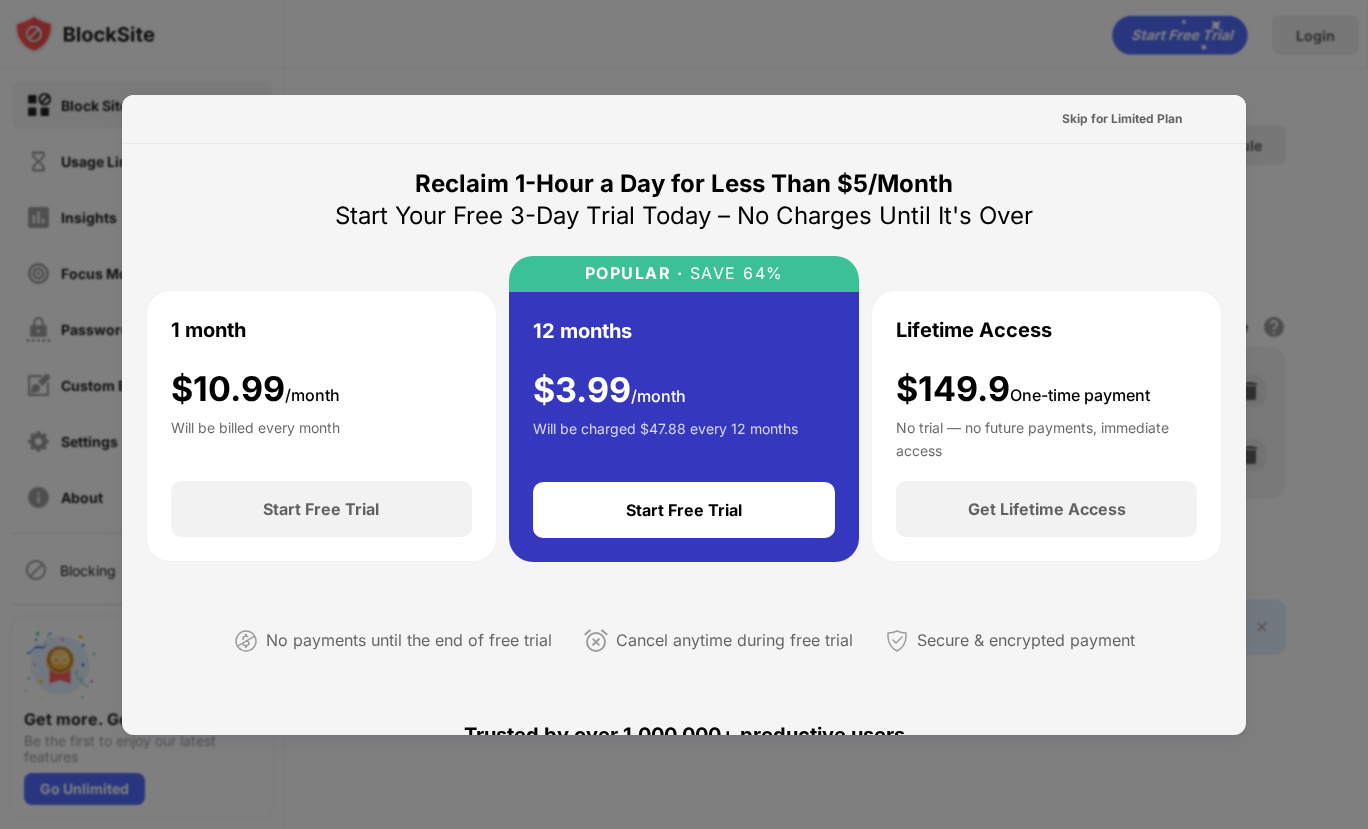 drag, startPoint x: 1314, startPoint y: 44, endPoint x: 1311, endPoint y: 77, distance: 33.13608 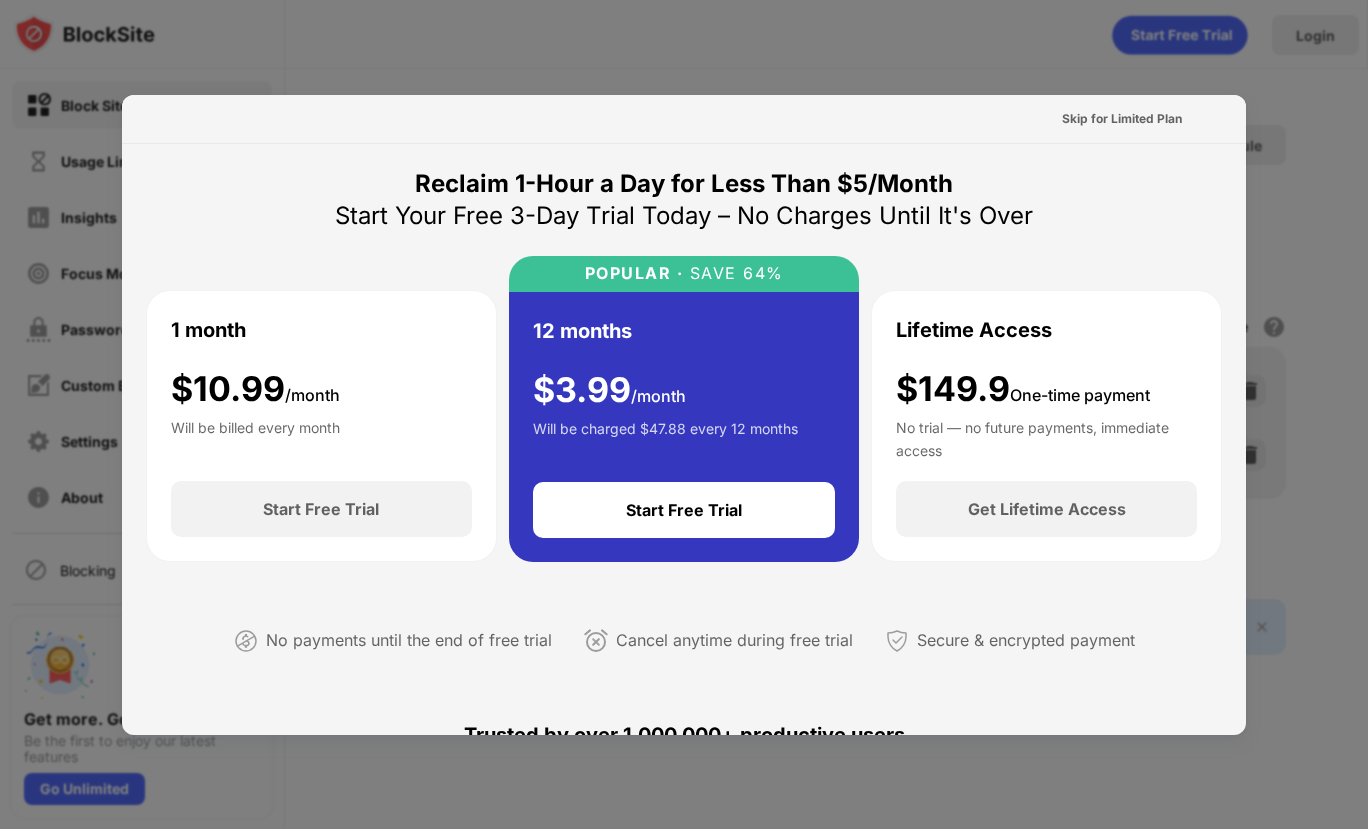 click at bounding box center (684, 414) 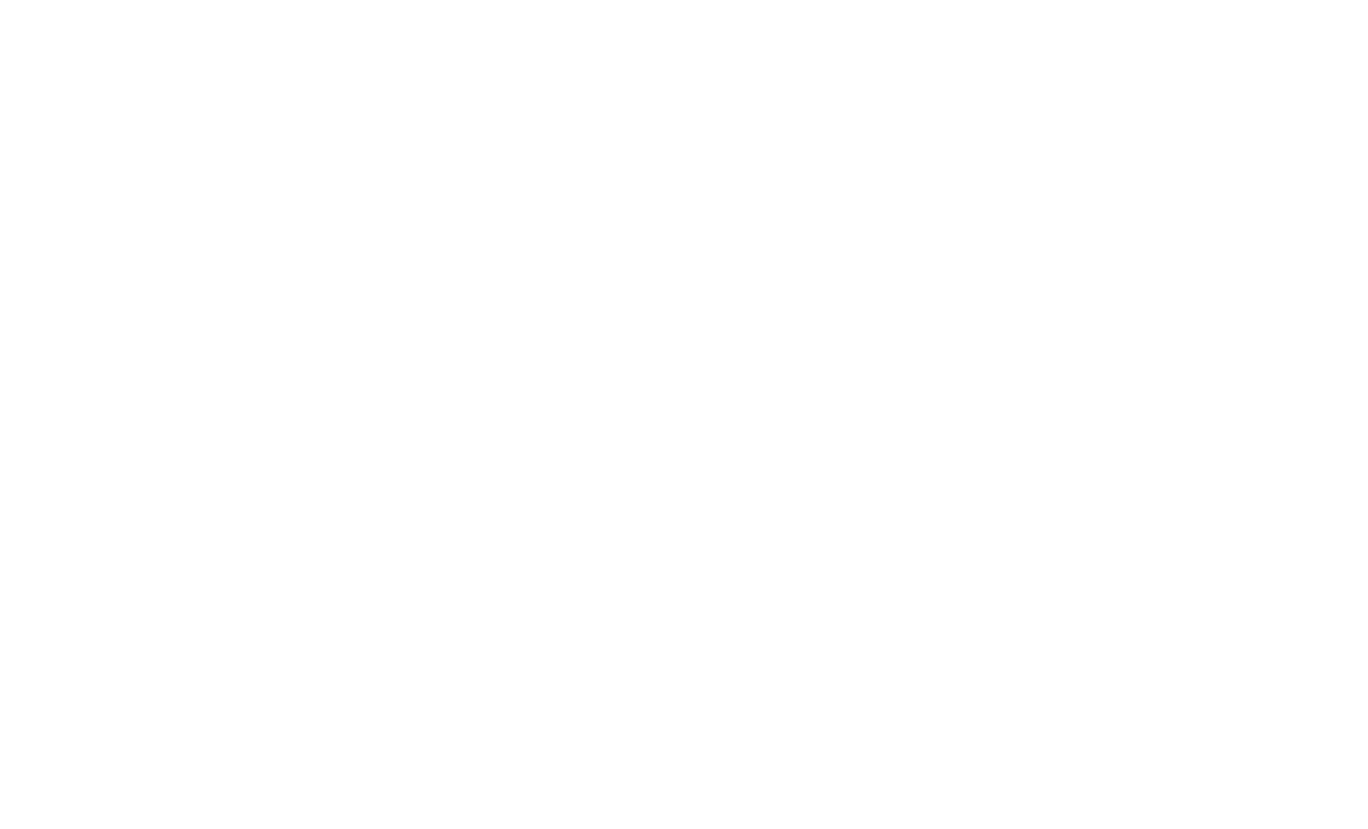 scroll, scrollTop: 0, scrollLeft: 0, axis: both 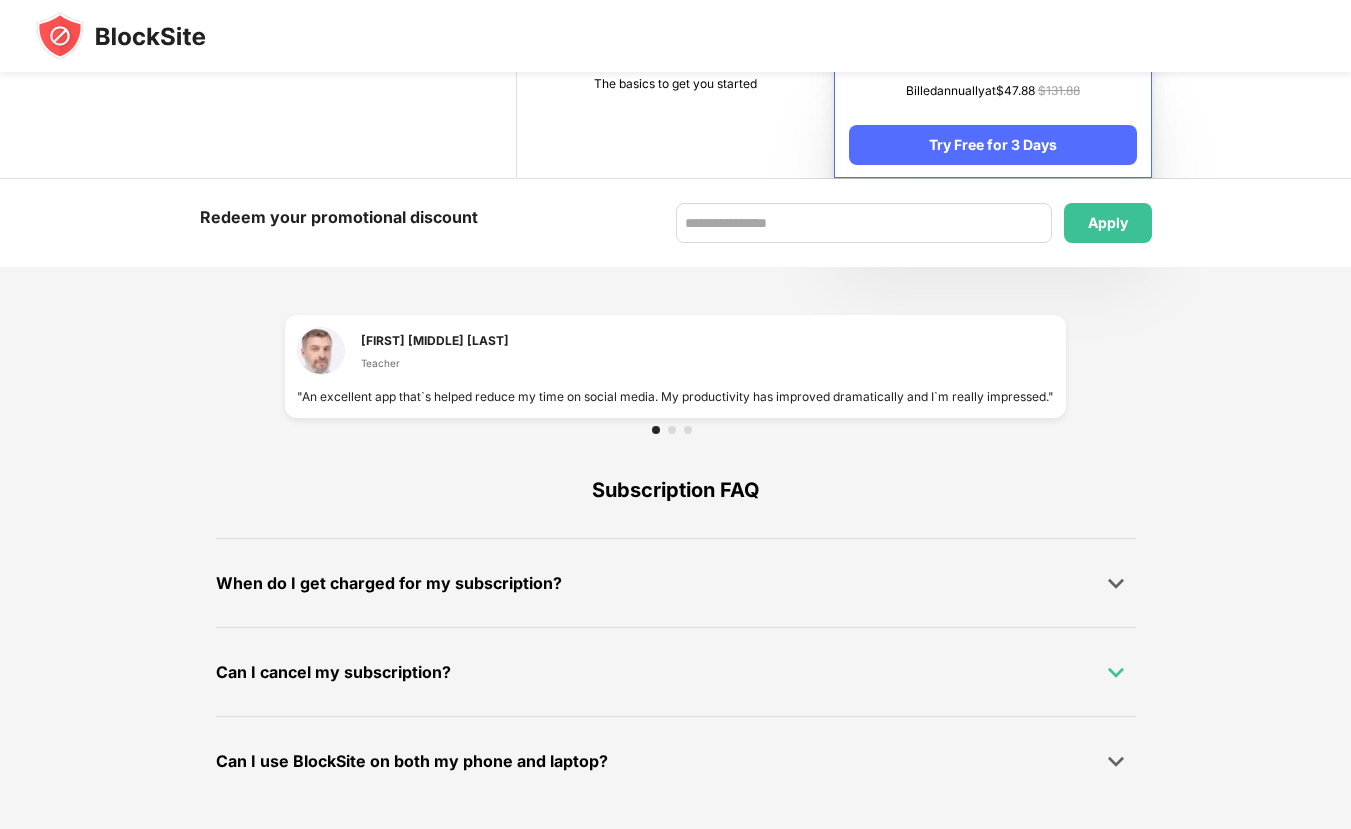 click at bounding box center [1116, 672] 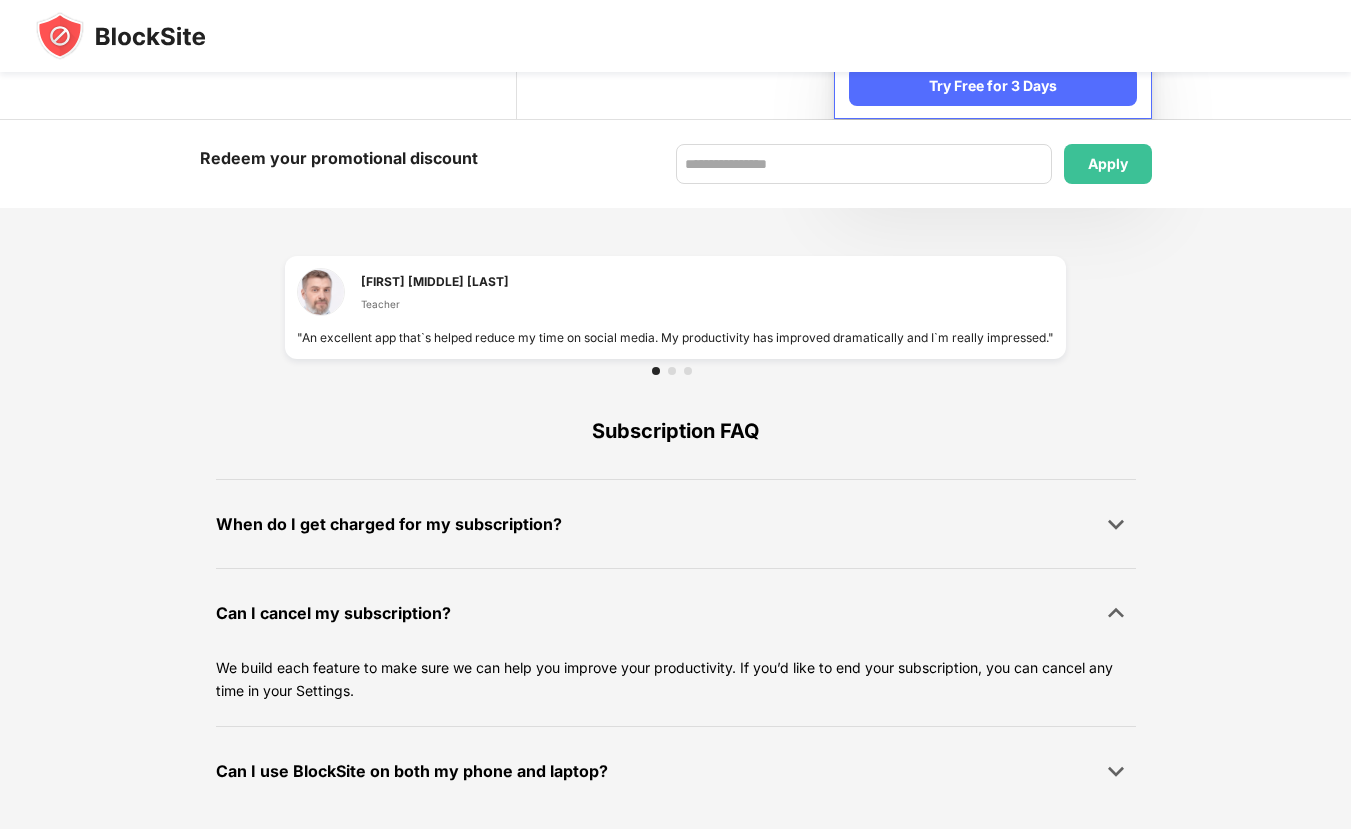 scroll, scrollTop: 1315, scrollLeft: 0, axis: vertical 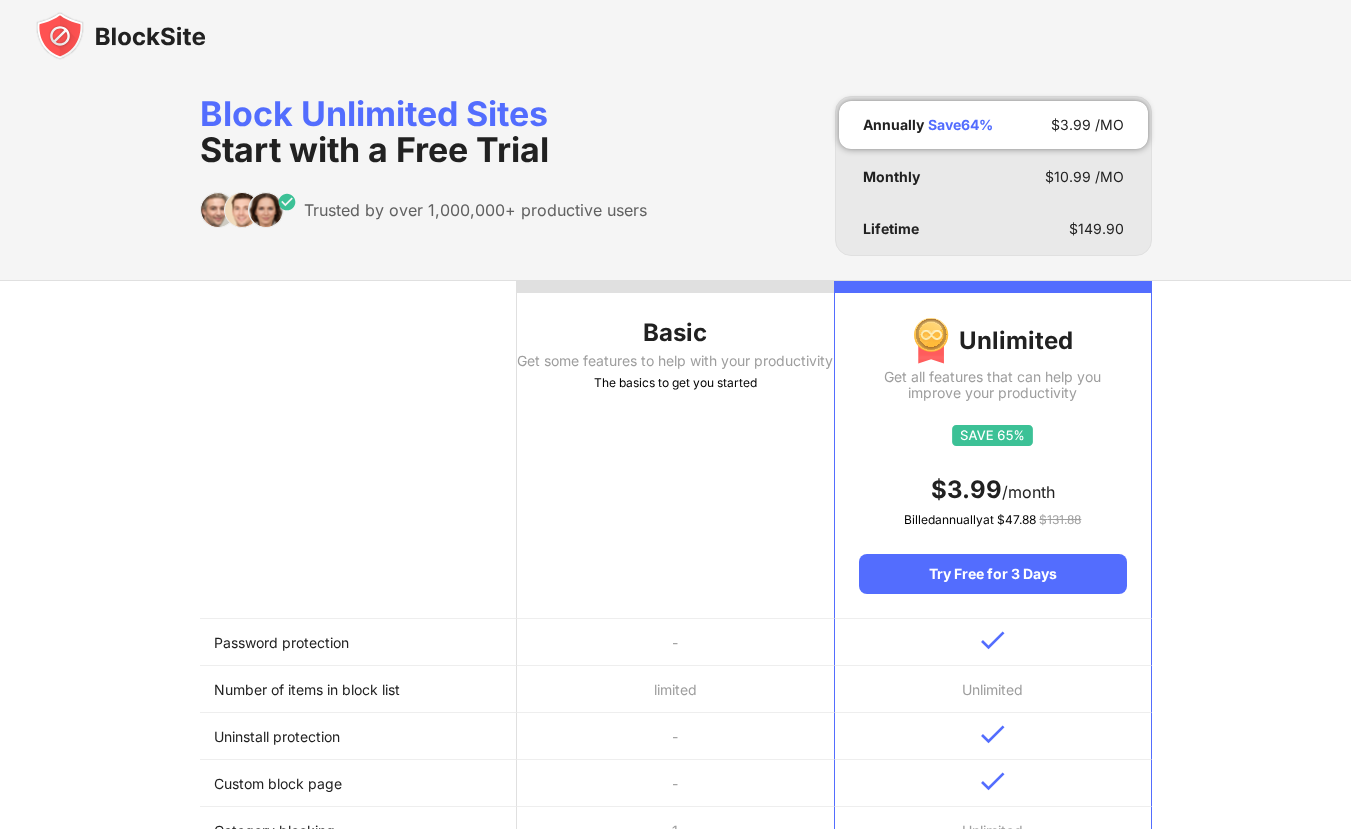 click on "Uninstall protection" at bounding box center (358, 736) 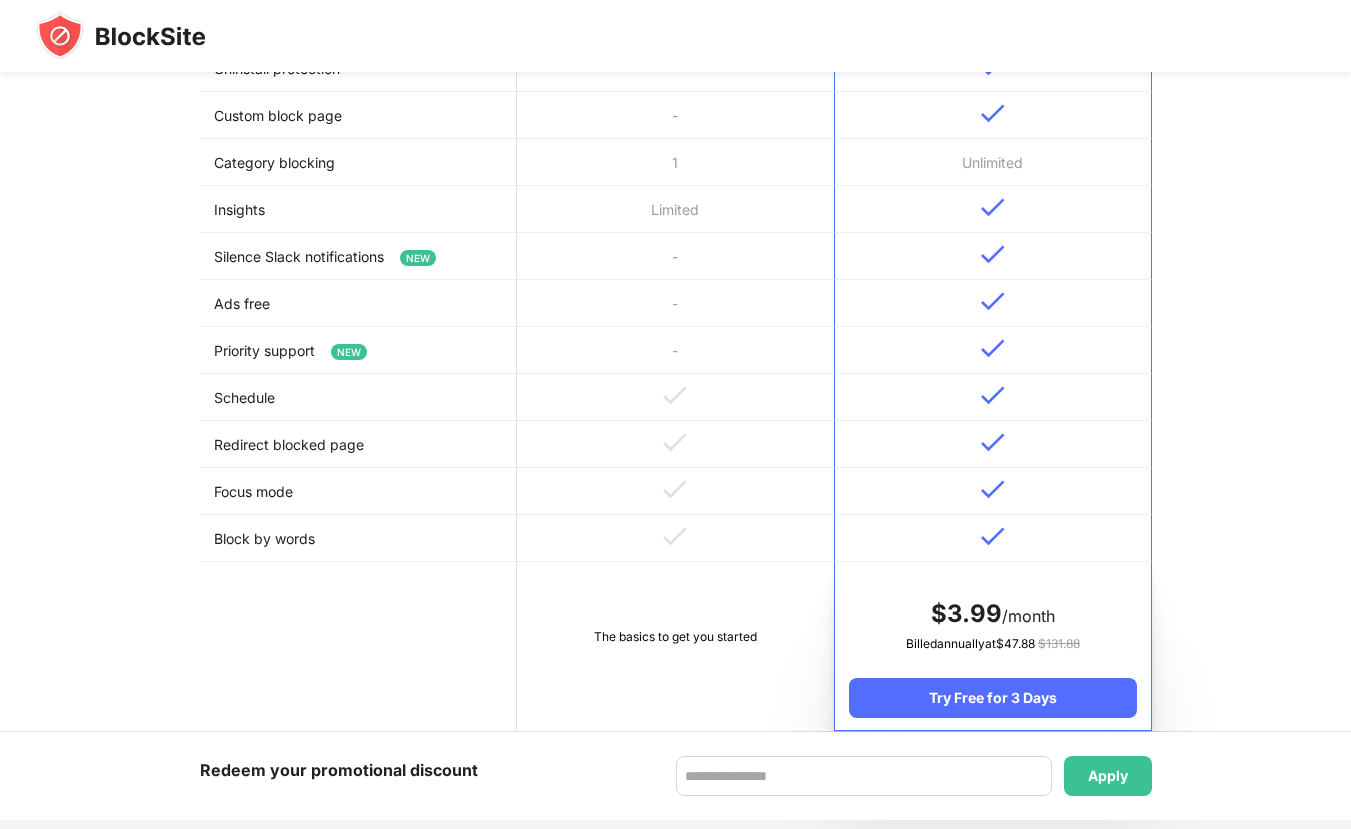 scroll, scrollTop: 748, scrollLeft: 0, axis: vertical 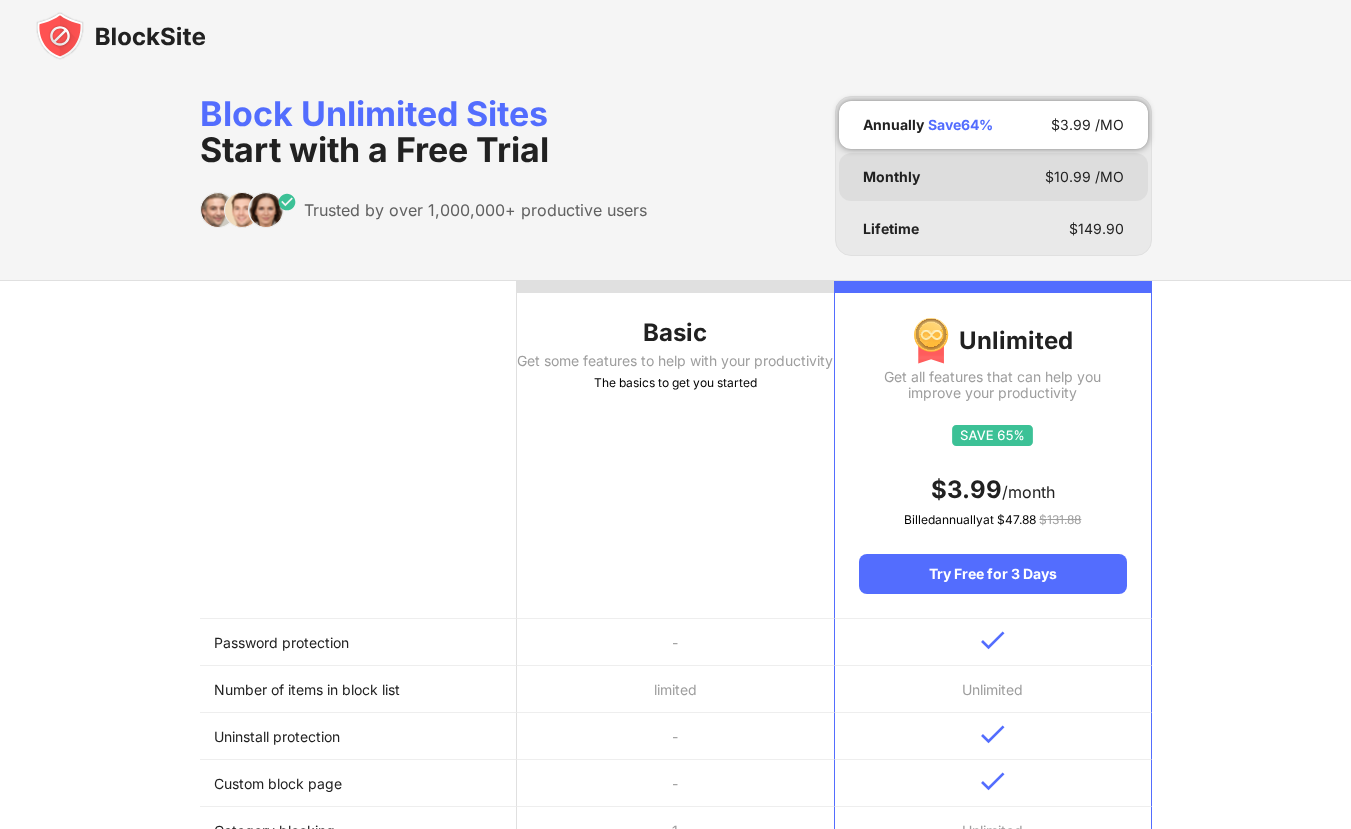 click on "Monthly" at bounding box center [891, 177] 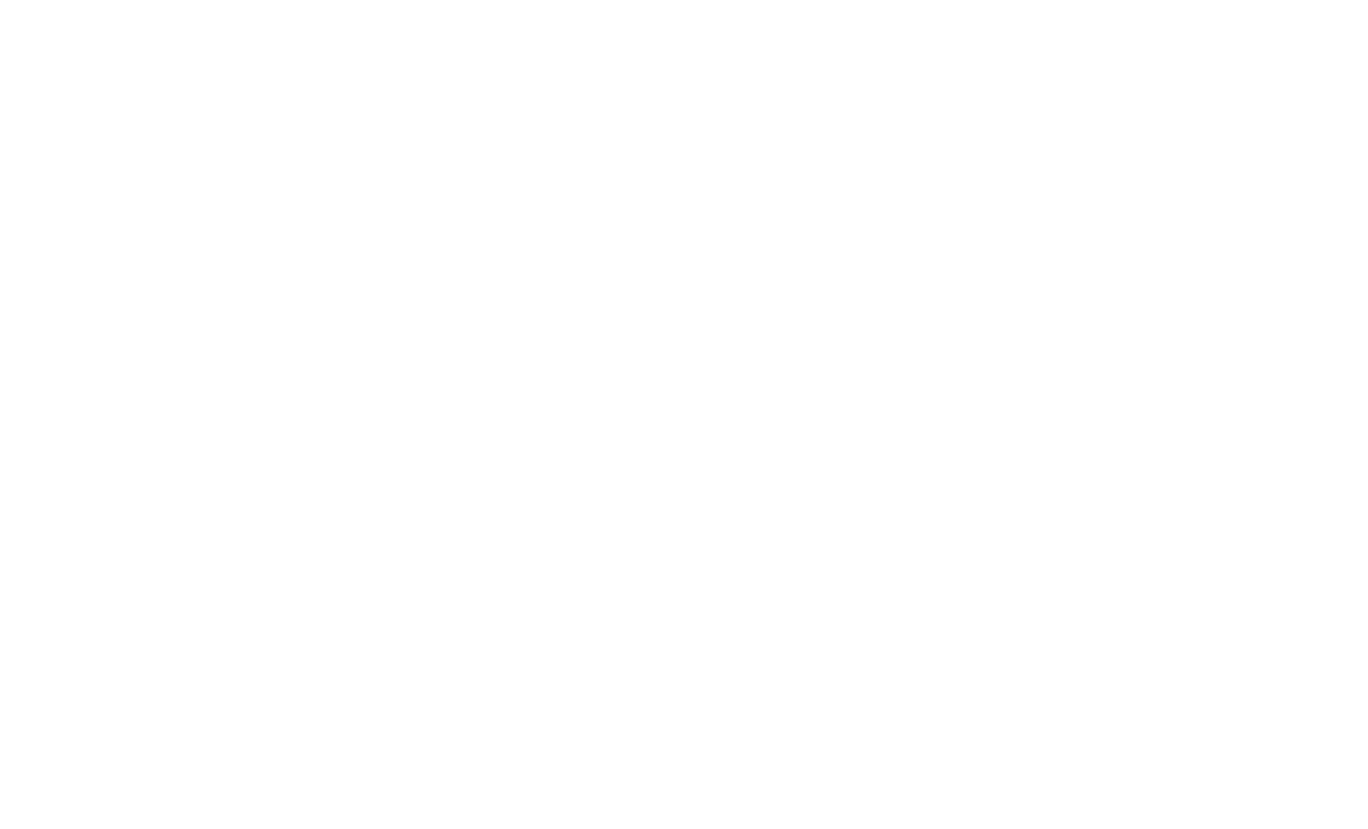 scroll, scrollTop: 0, scrollLeft: 0, axis: both 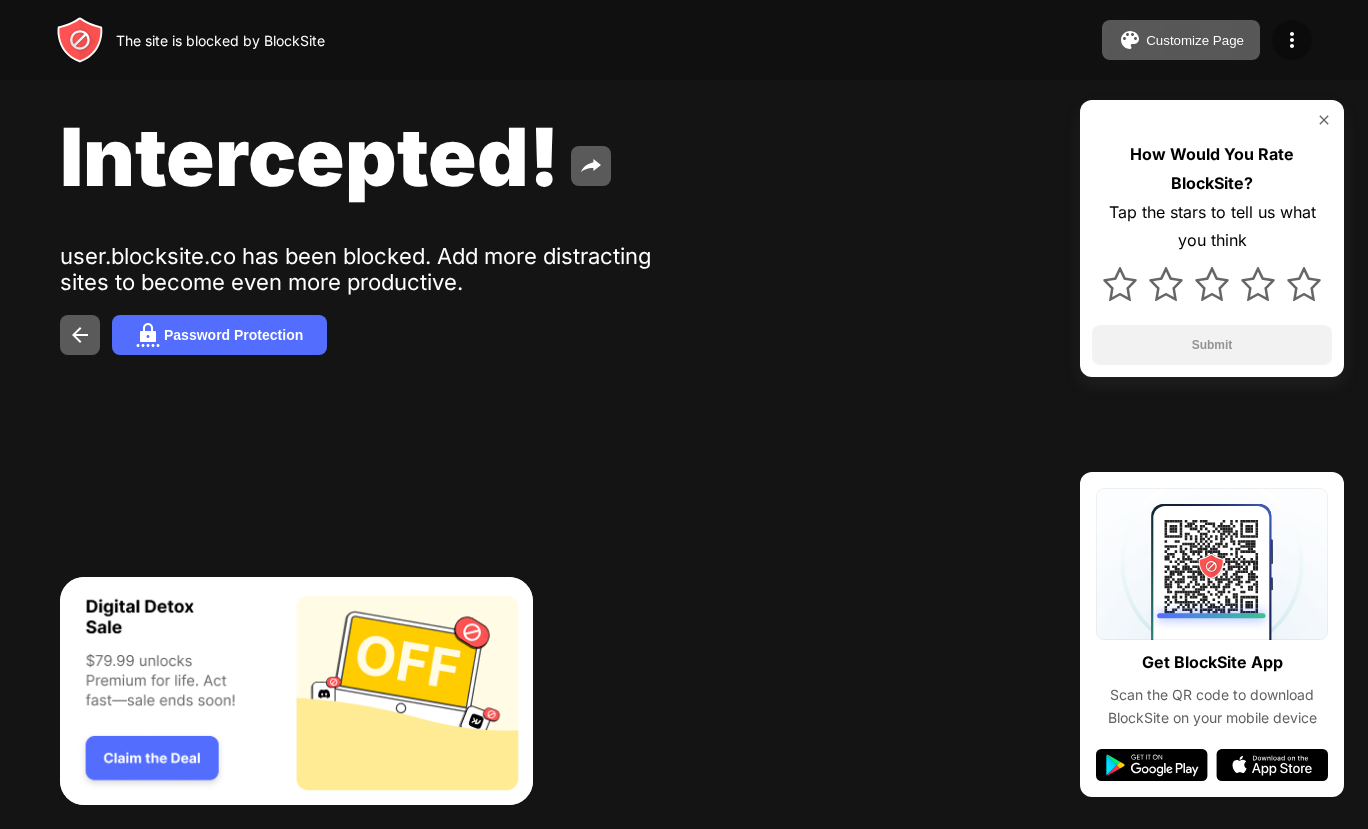 click at bounding box center (1292, 40) 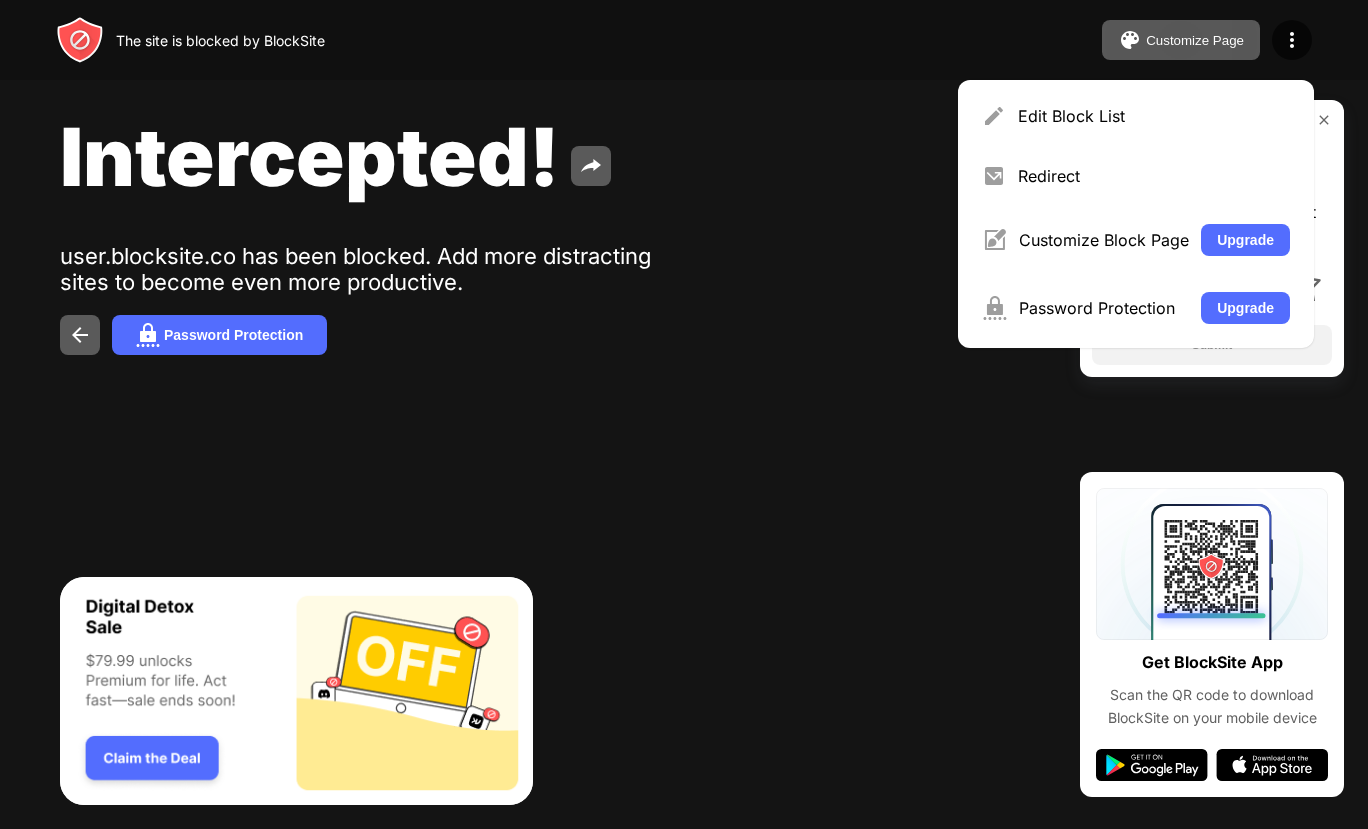 click on "Password Protection" at bounding box center (684, 335) 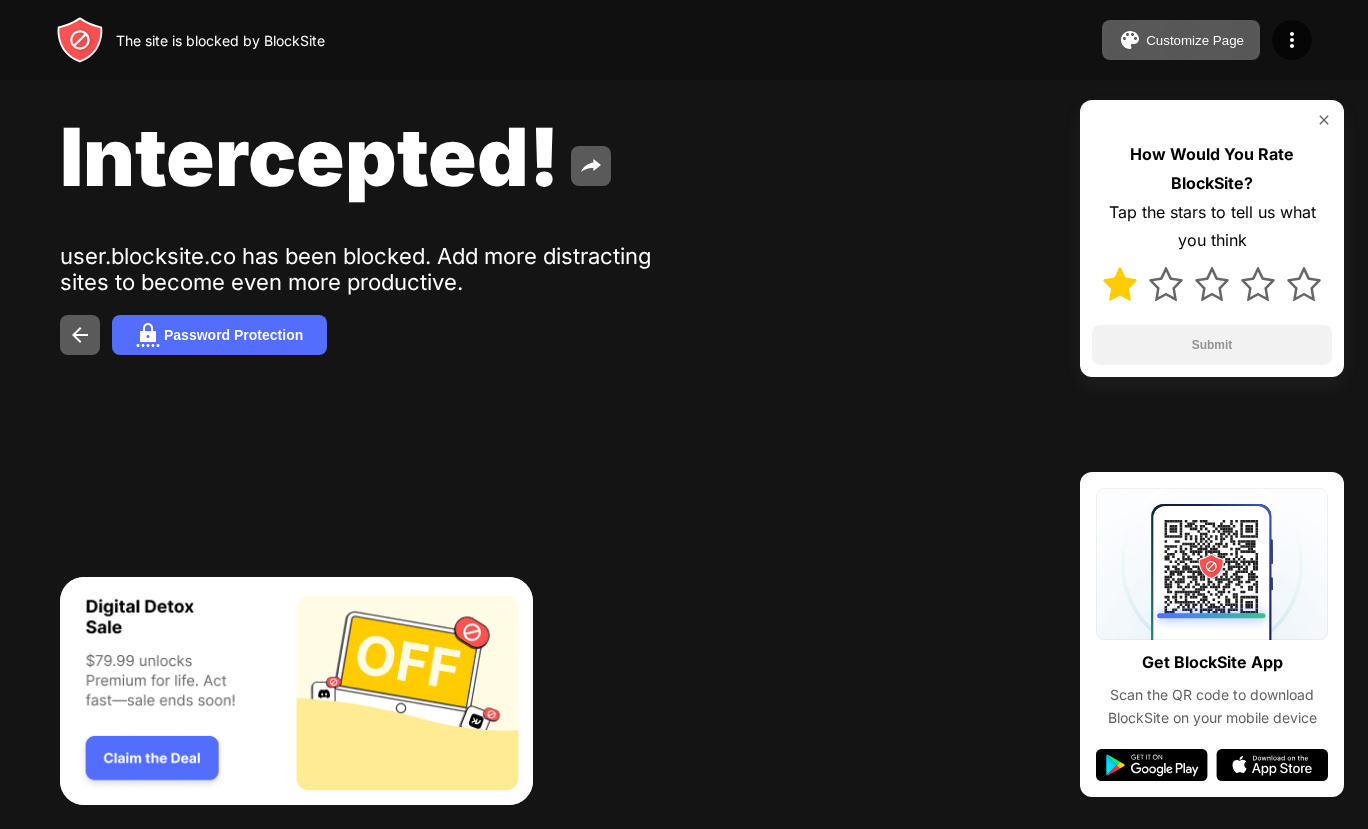 click at bounding box center [1120, 284] 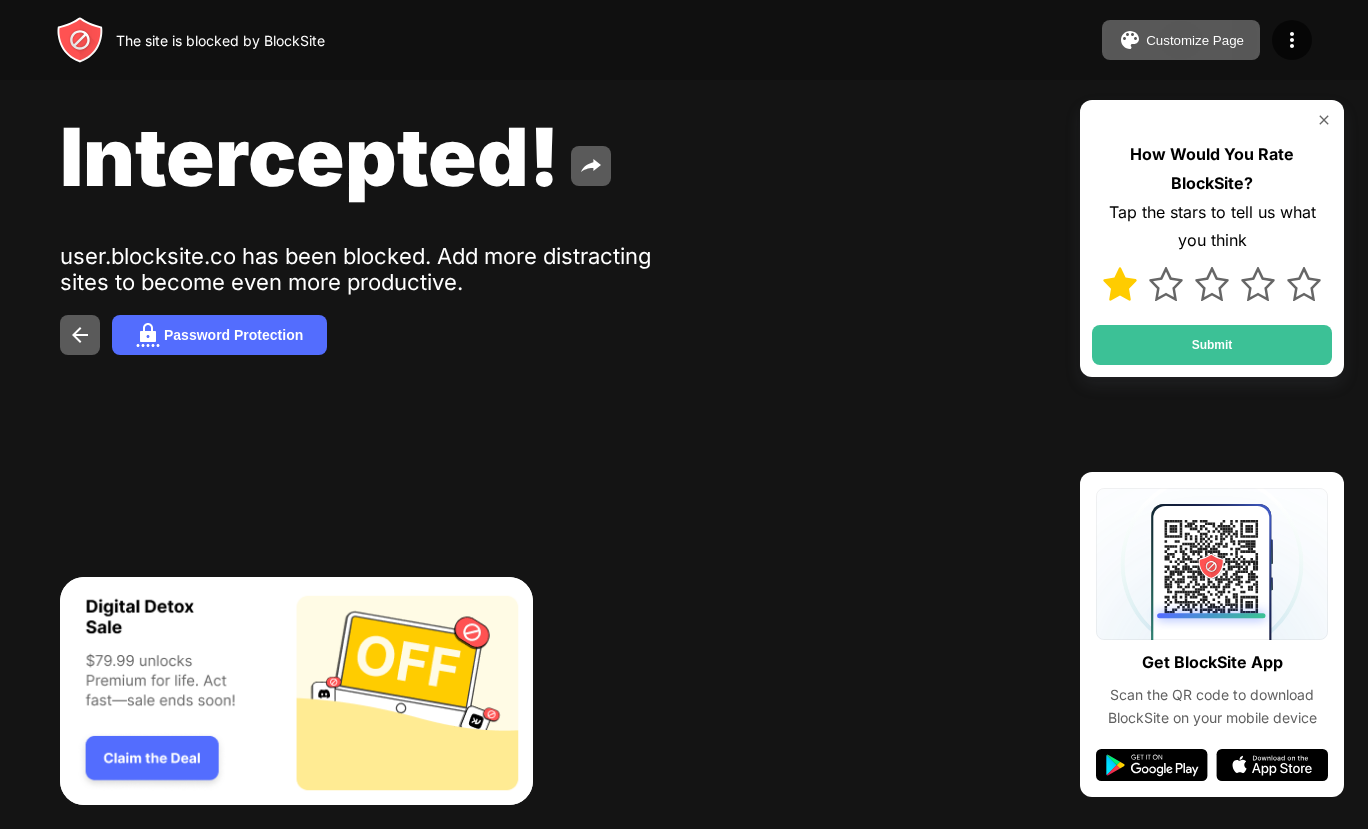 click on "Intercepted! user.blocksite.co has been blocked. Add more distracting sites to become even more productive. Password Protection How Would You Rate BlockSite? Tap the stars to tell us what you think Submit" at bounding box center (684, 231) 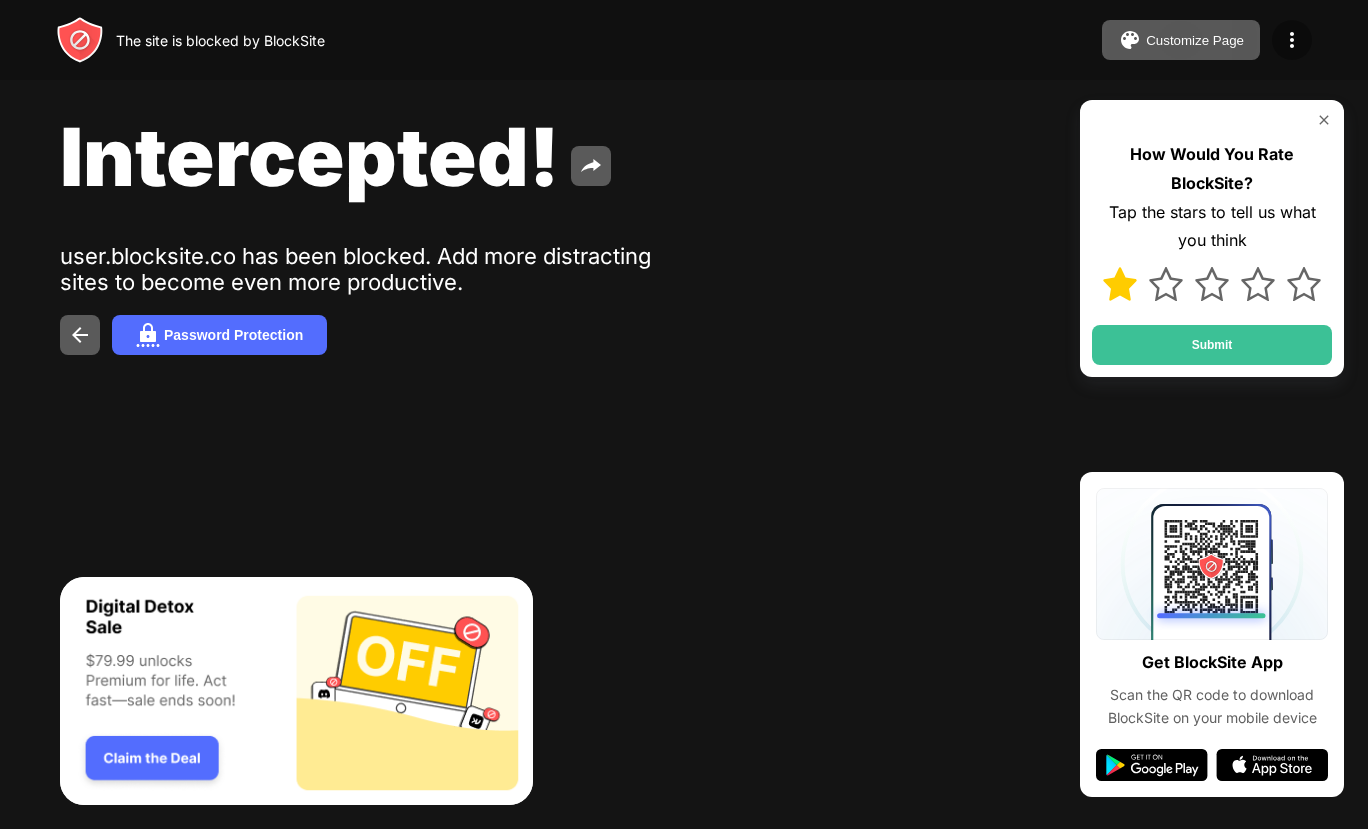 click at bounding box center [1292, 40] 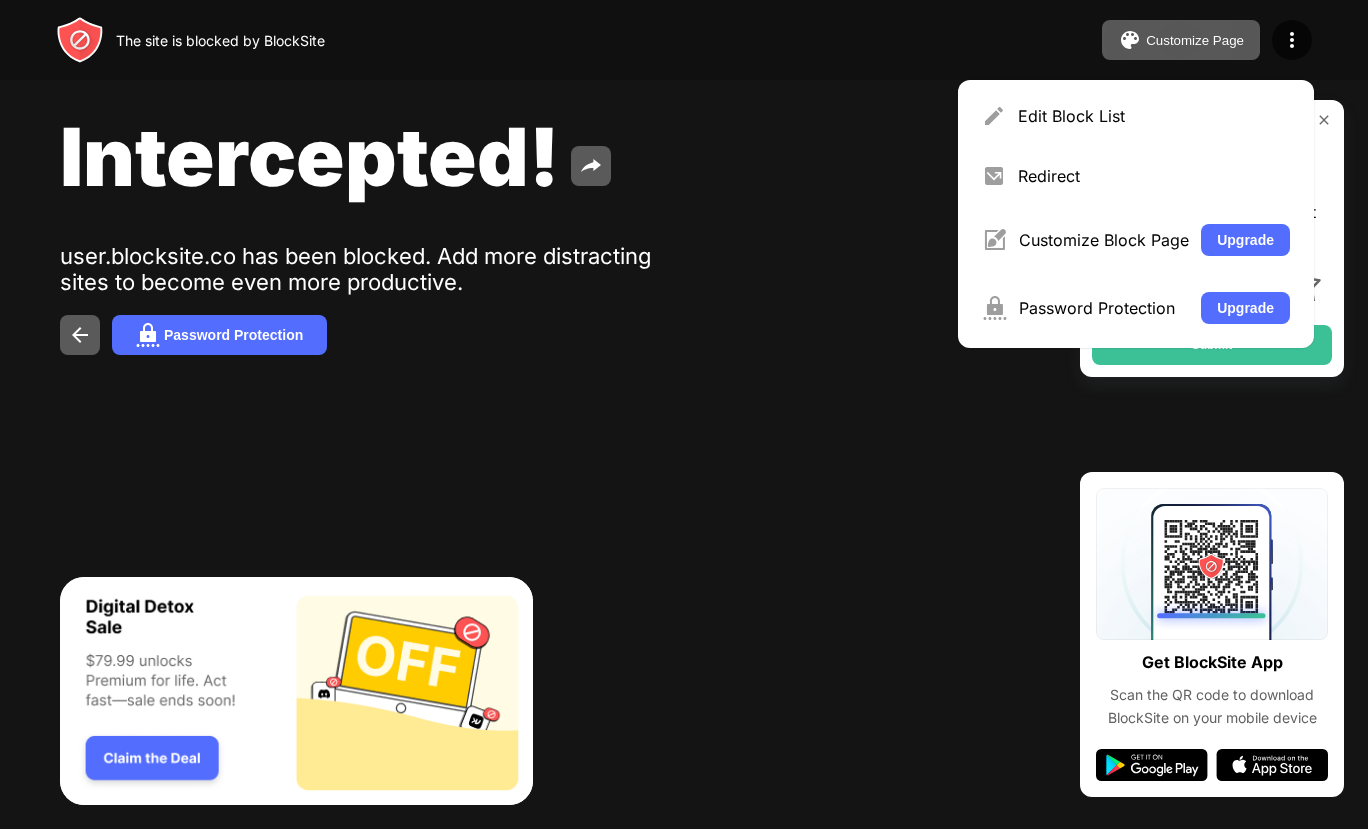 click at bounding box center [684, 414] 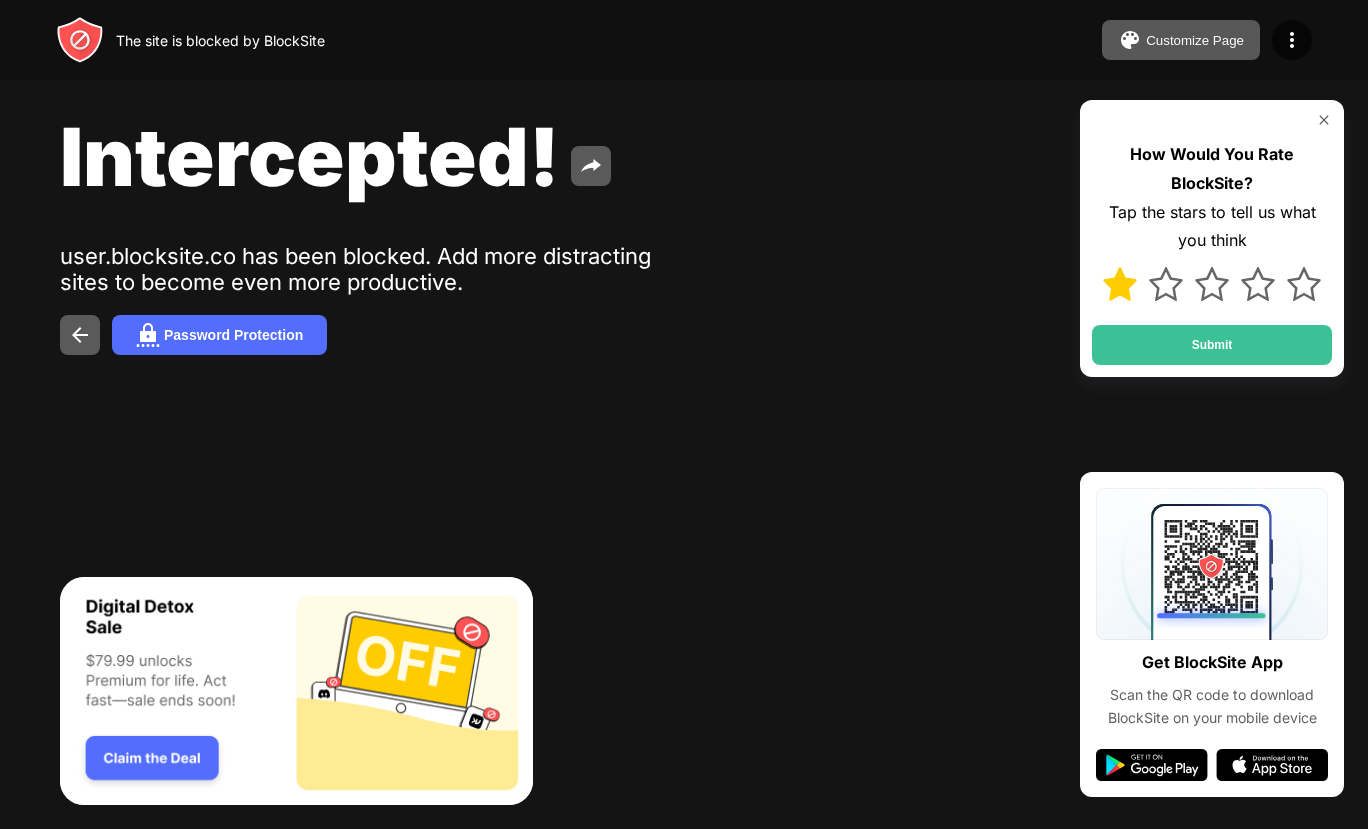 click at bounding box center [1324, 120] 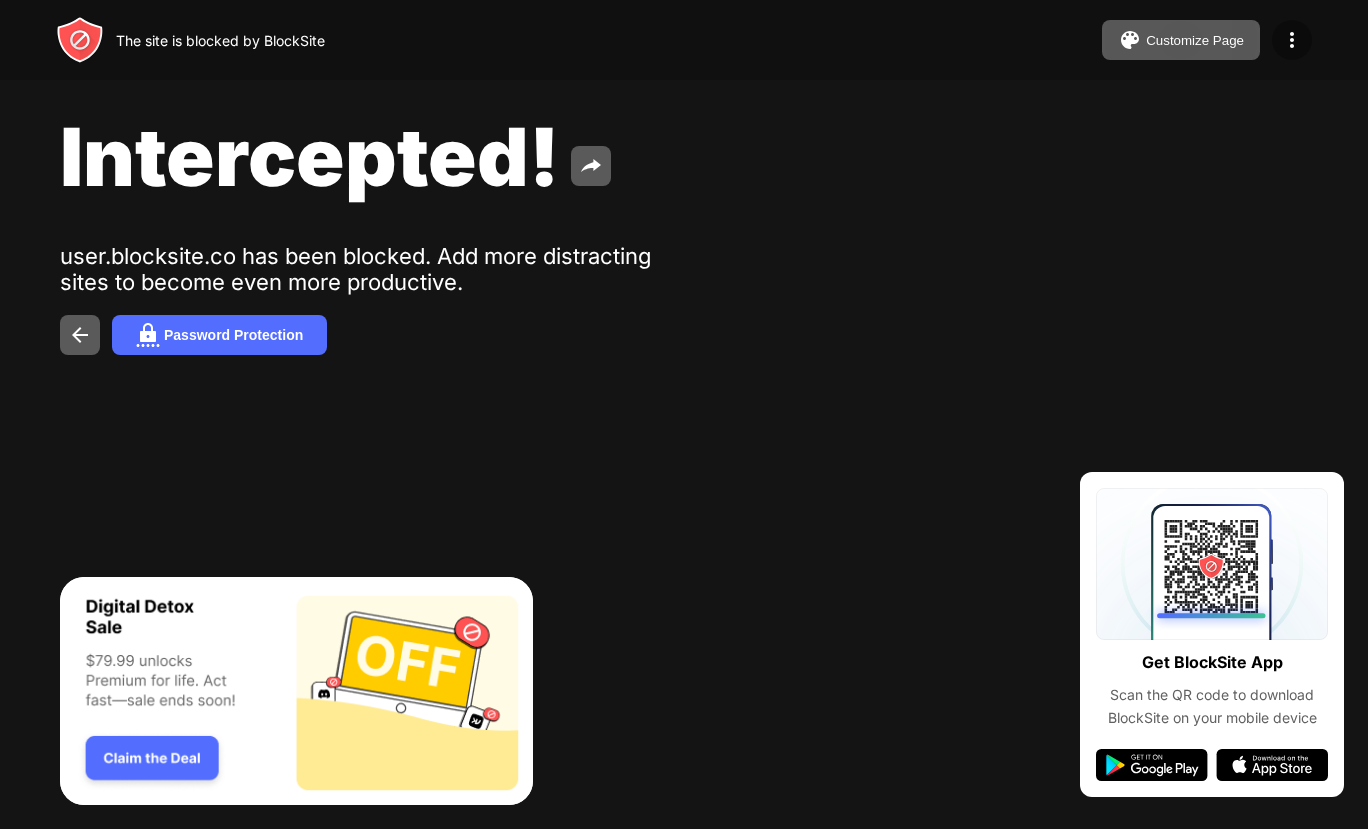 click at bounding box center [1292, 40] 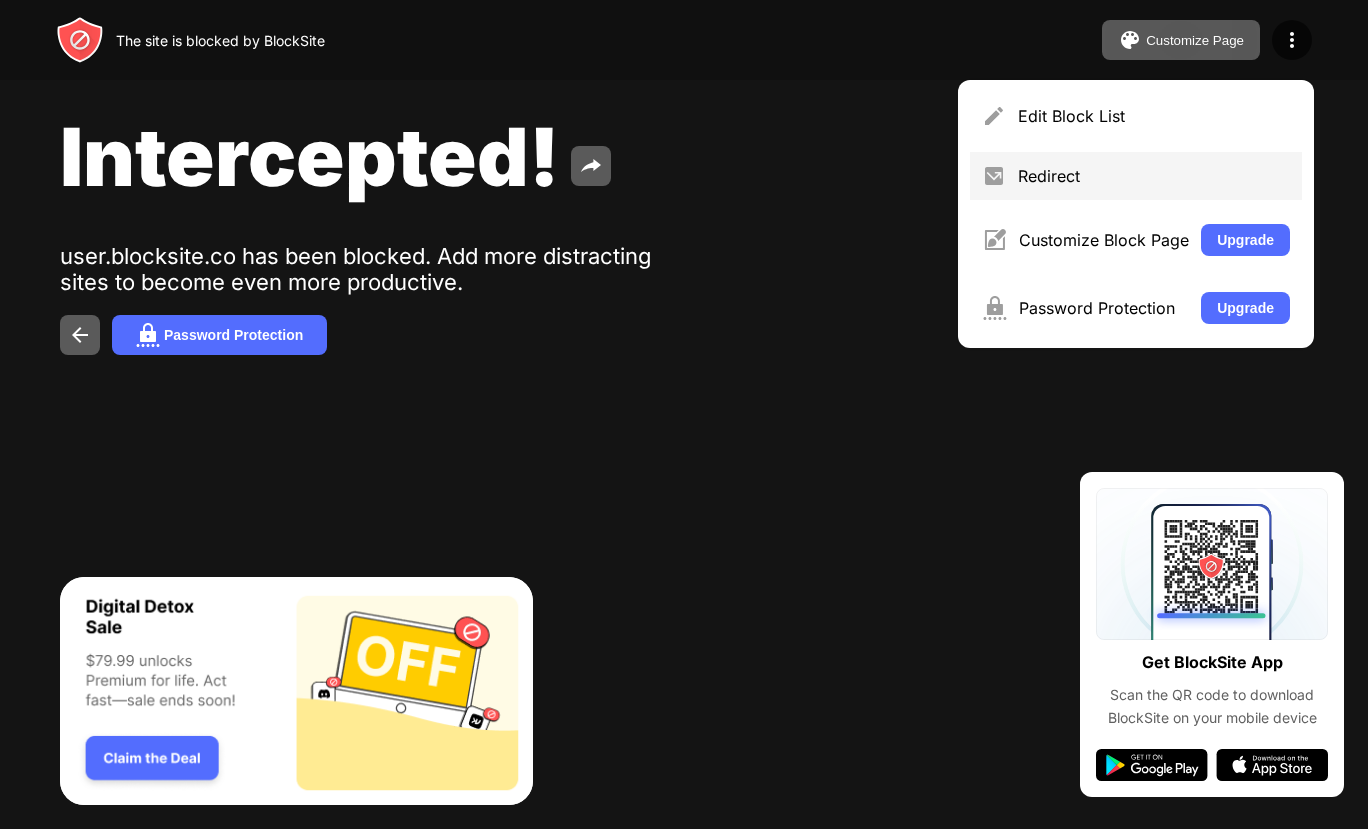 click on "Redirect" at bounding box center (1154, 176) 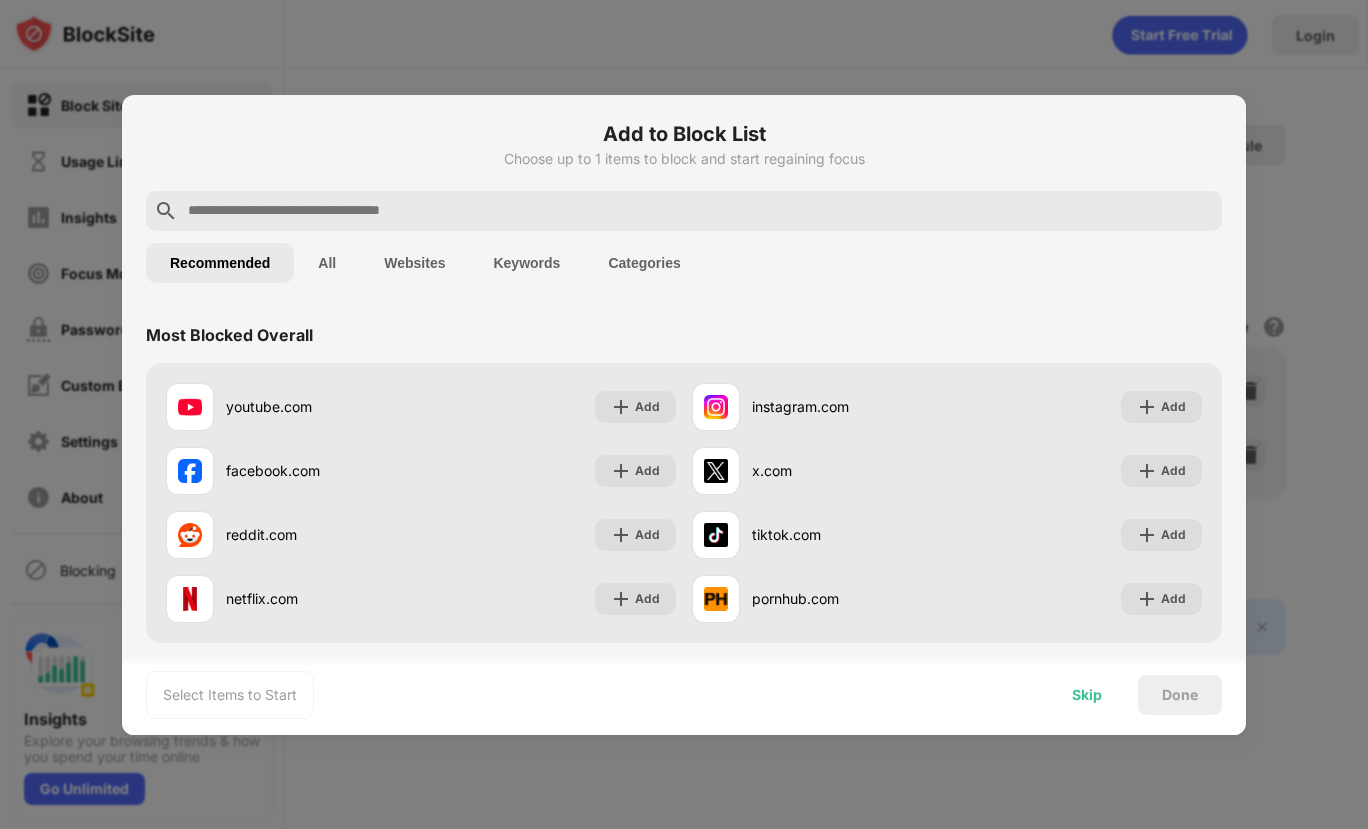 click on "Skip" at bounding box center [1087, 695] 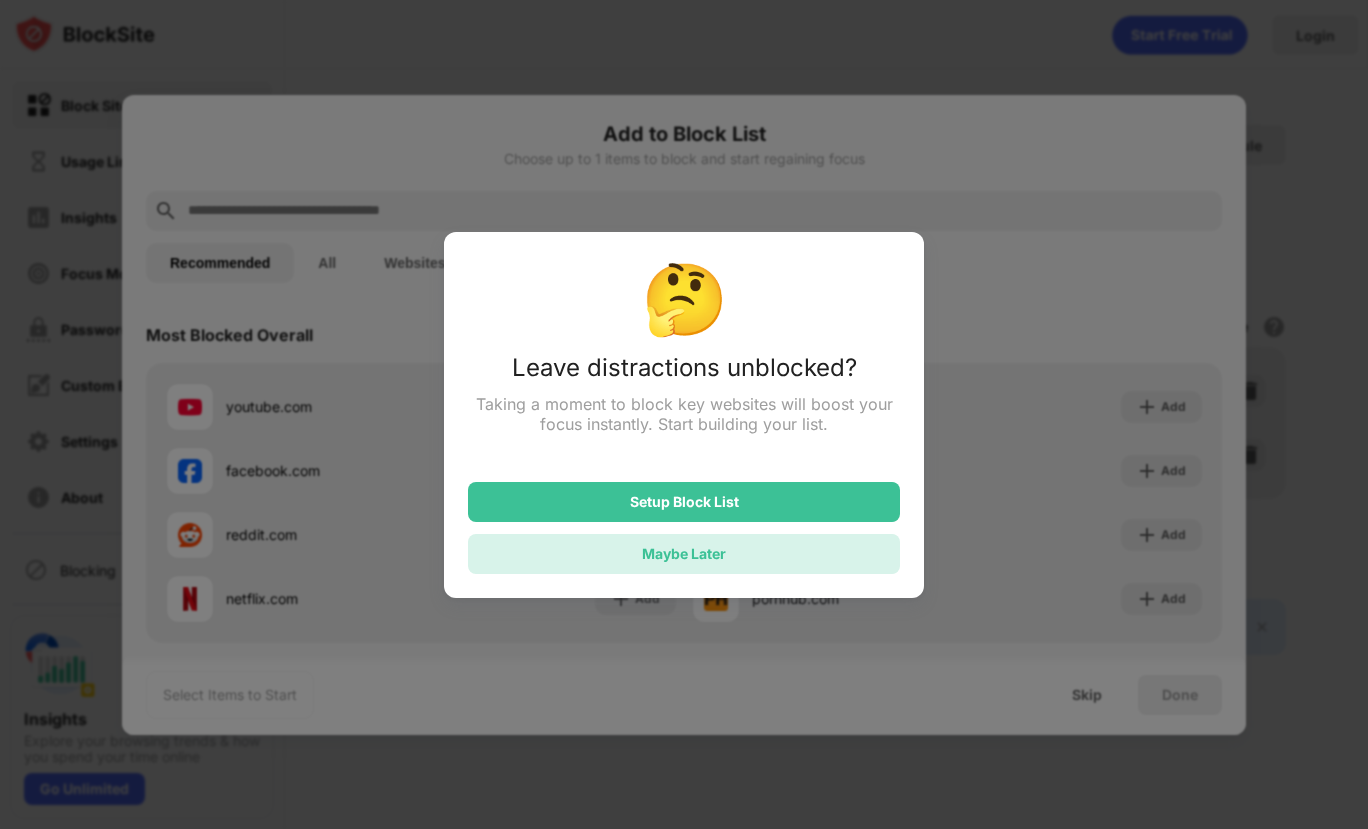 click on "Maybe Later" at bounding box center (684, 553) 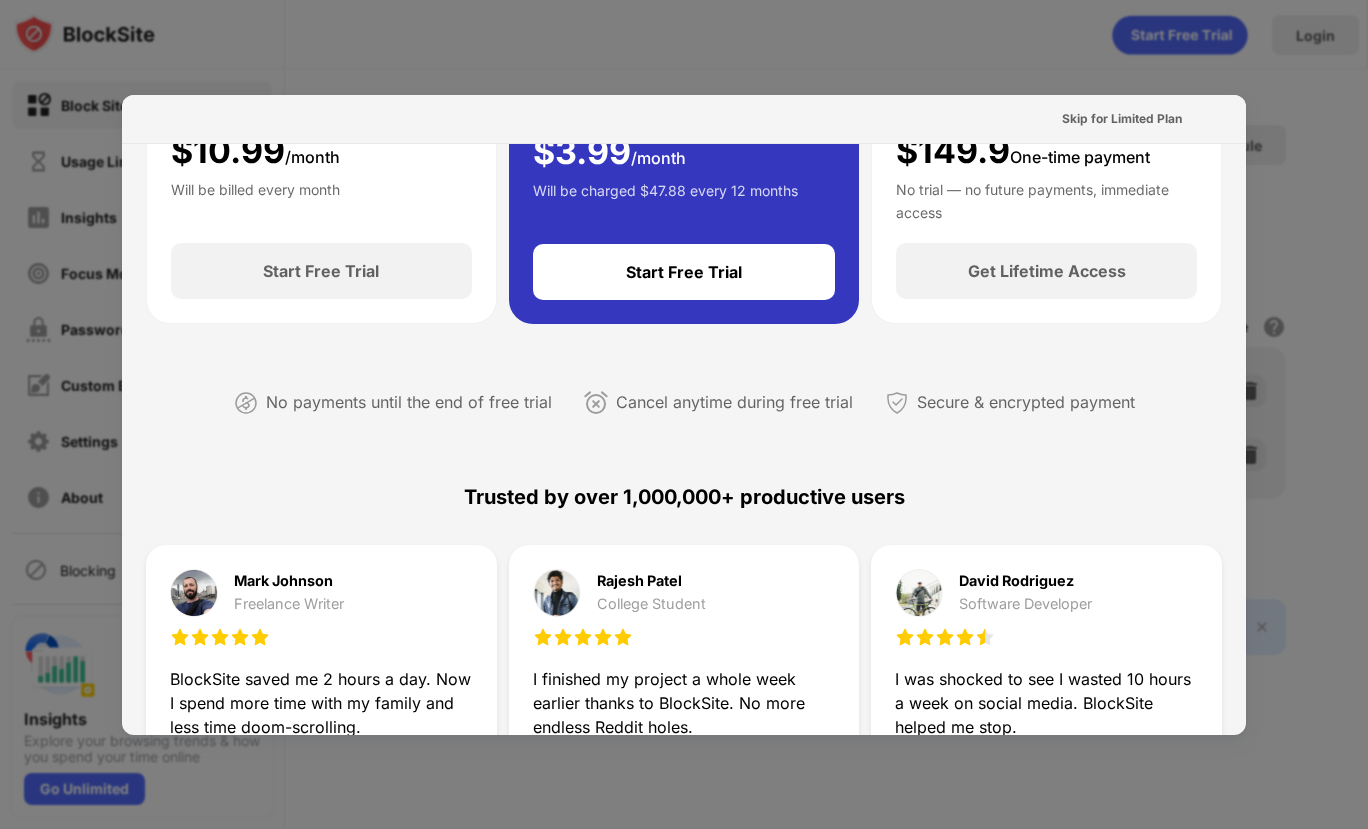 scroll, scrollTop: 240, scrollLeft: 0, axis: vertical 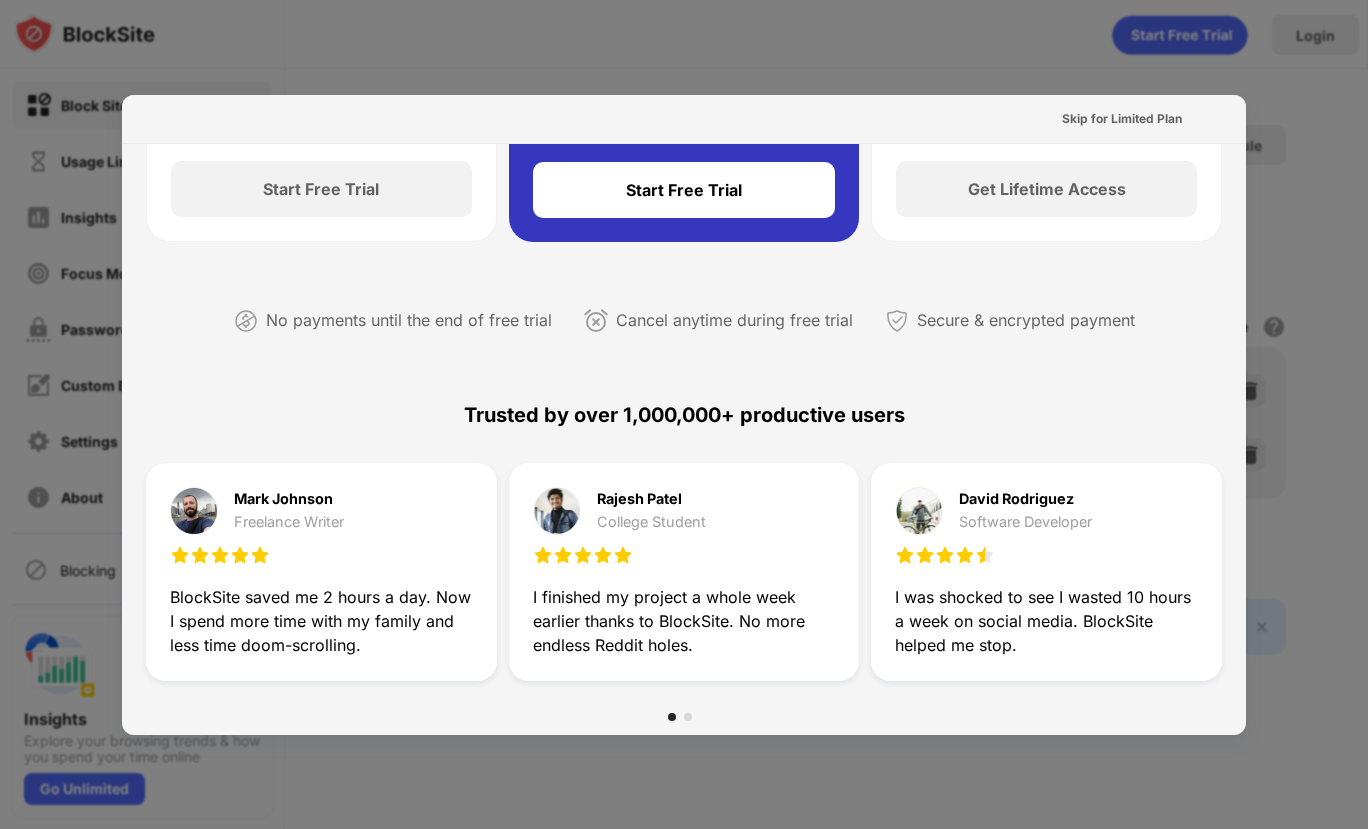 click at bounding box center [596, 321] 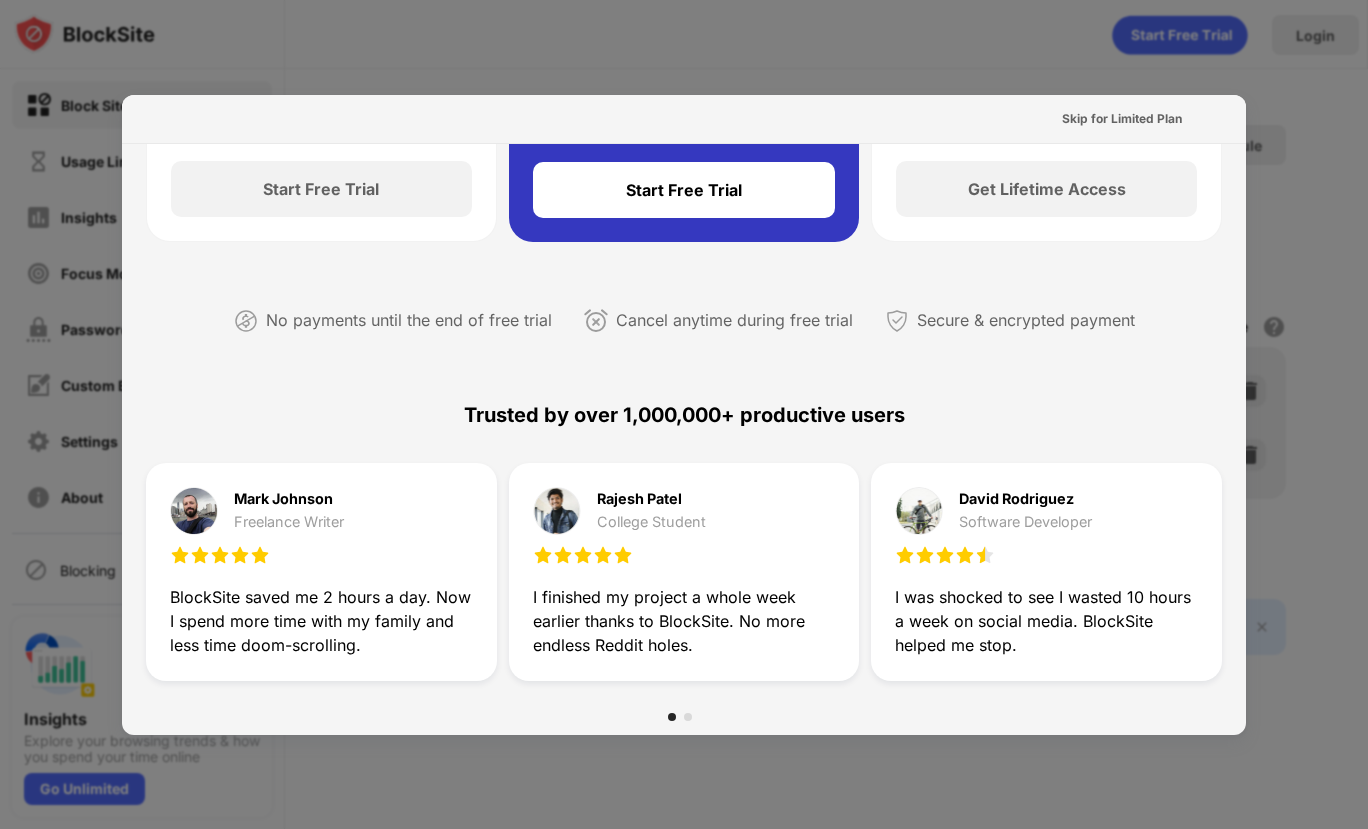 scroll, scrollTop: 0, scrollLeft: 0, axis: both 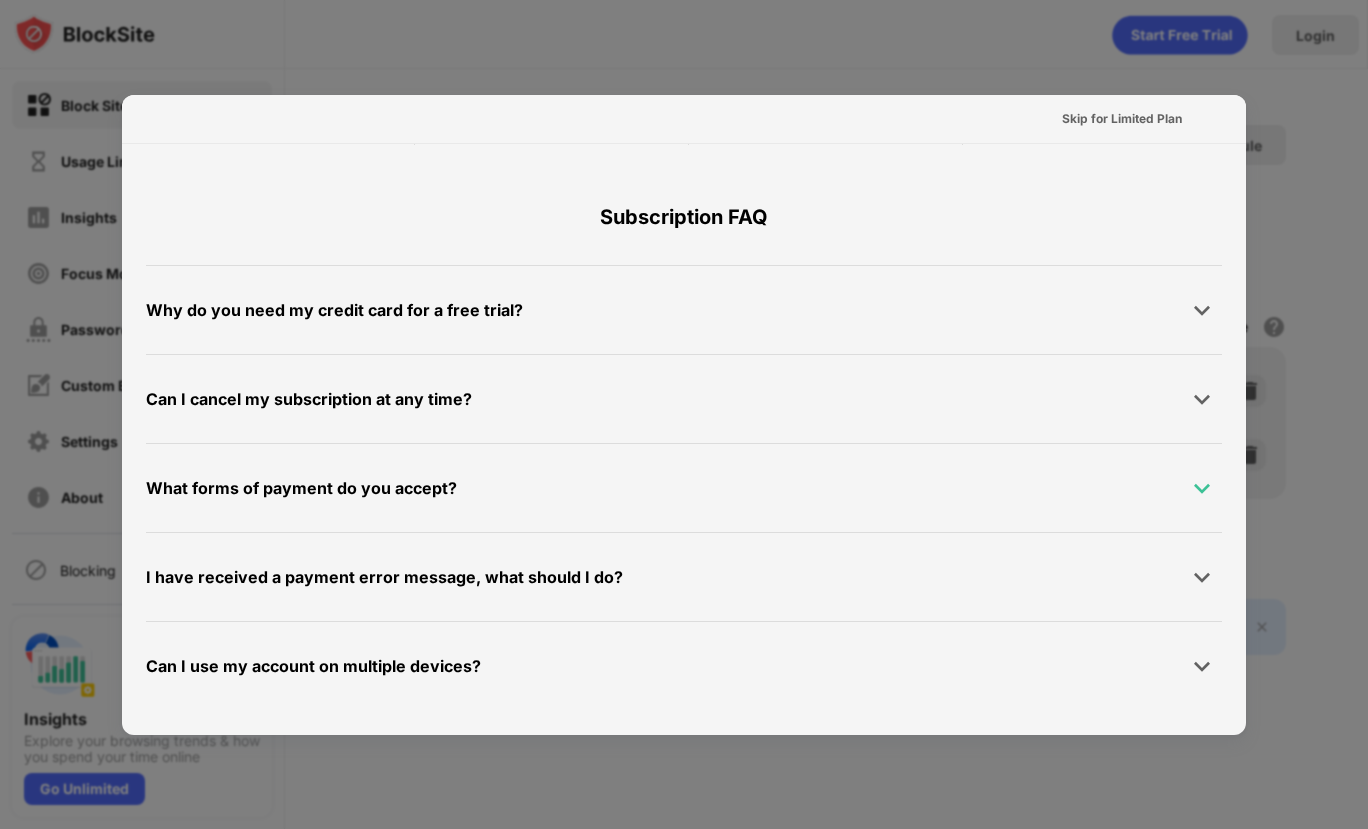click at bounding box center (1202, 488) 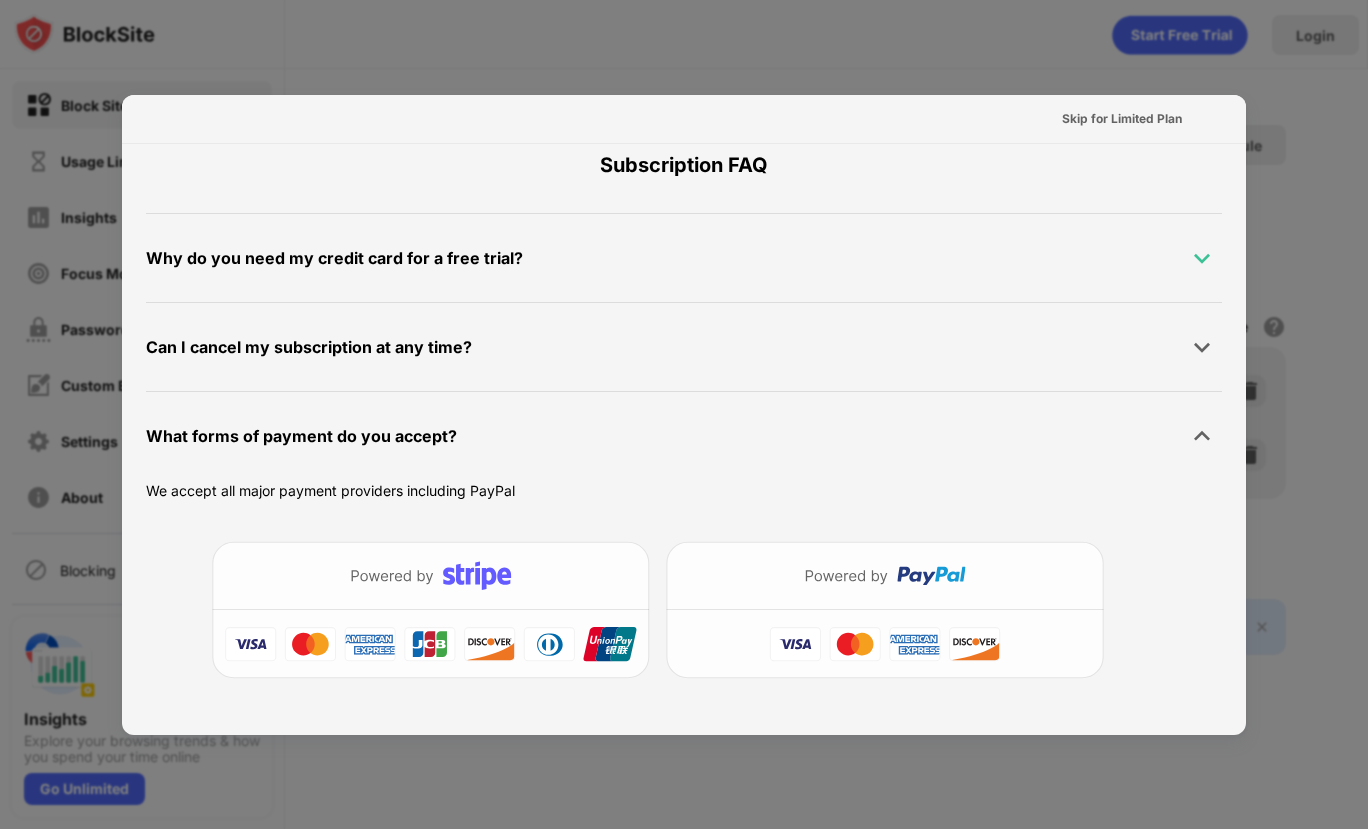 click at bounding box center (1202, 258) 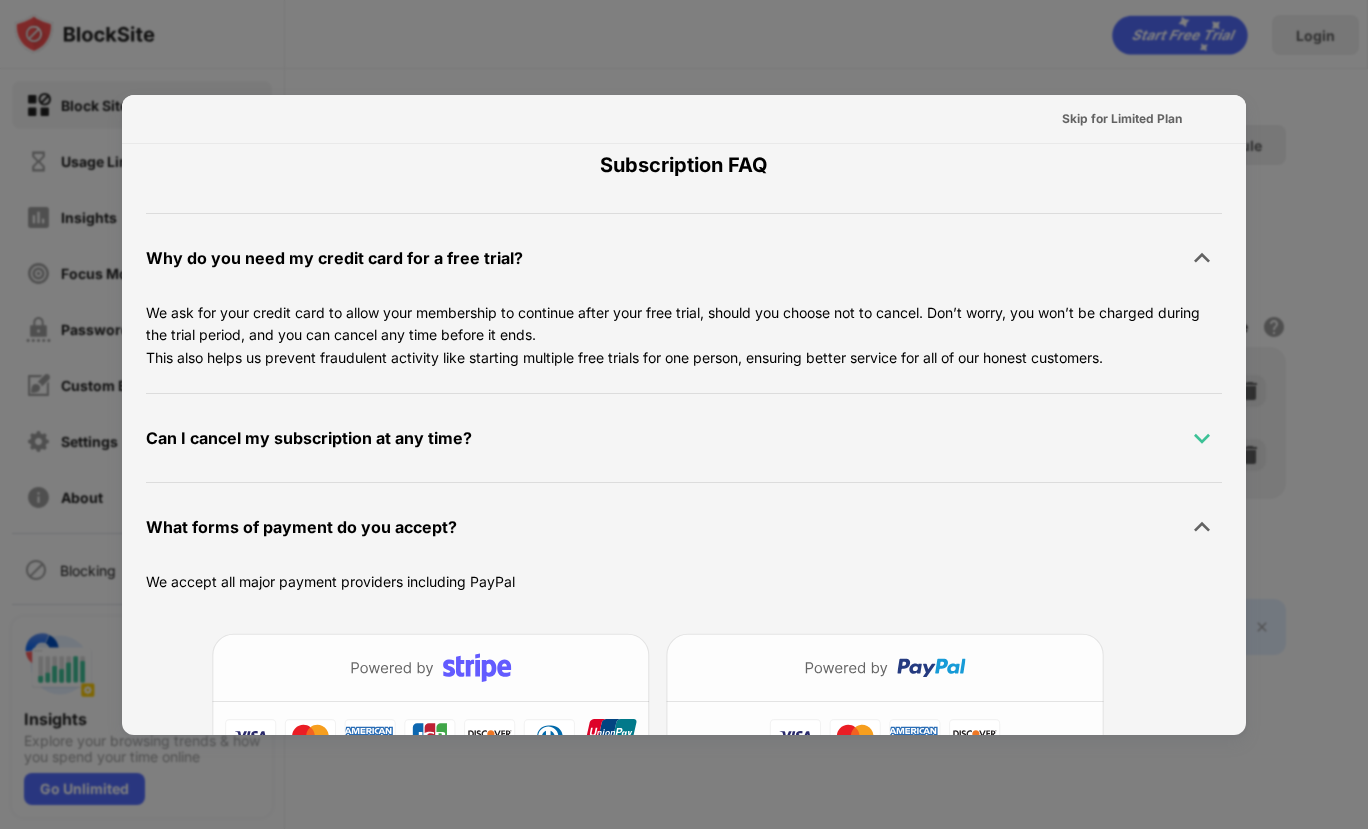 click at bounding box center [1202, 438] 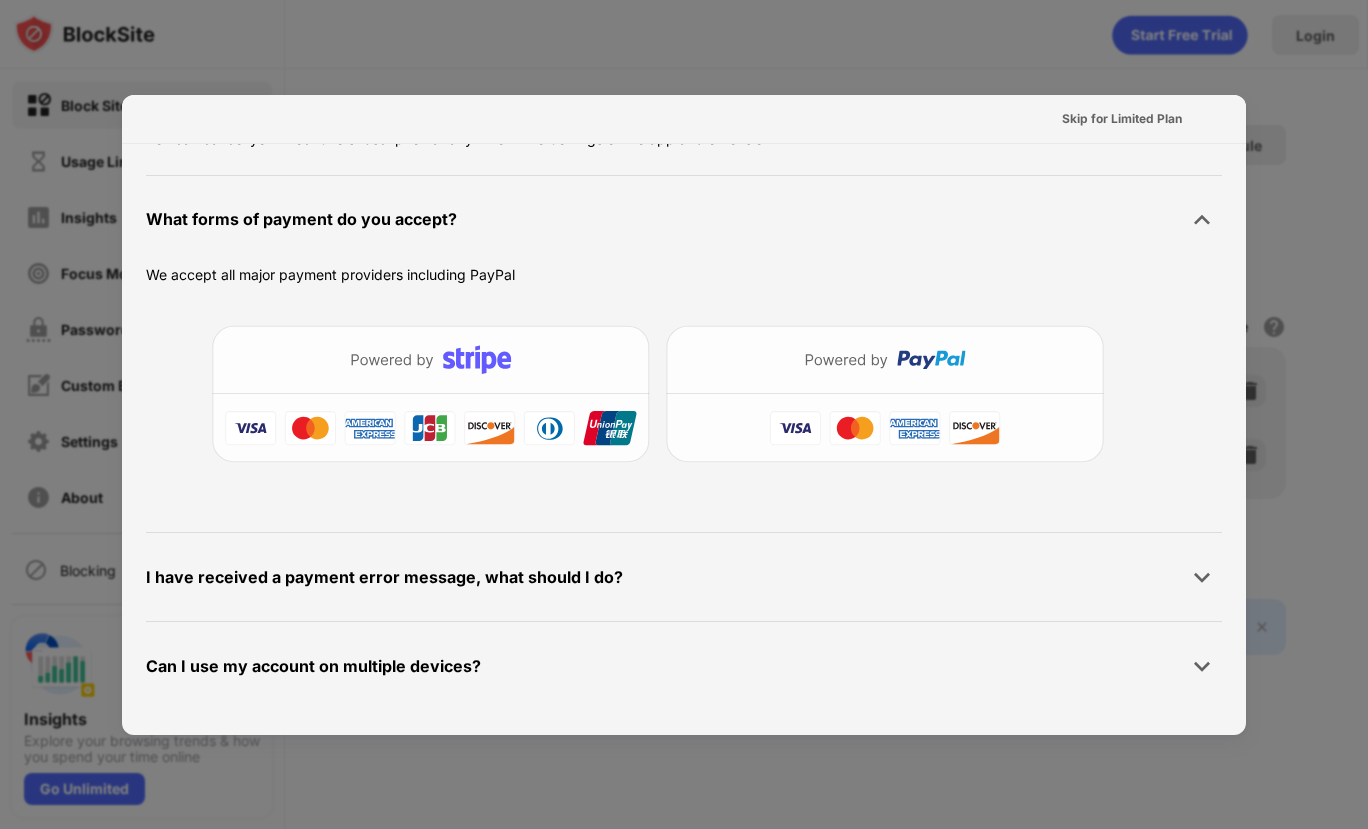 scroll, scrollTop: 1477, scrollLeft: 0, axis: vertical 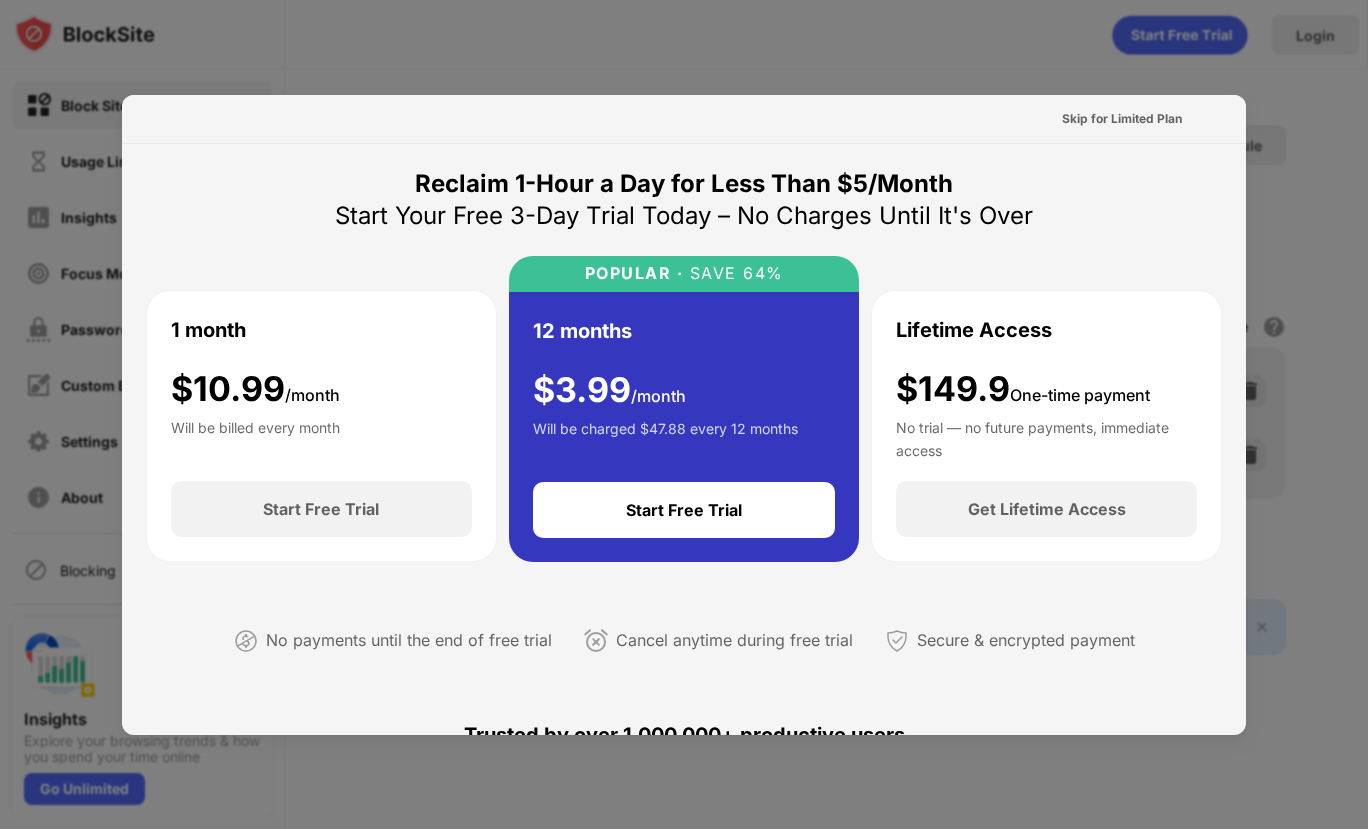 click at bounding box center (684, 414) 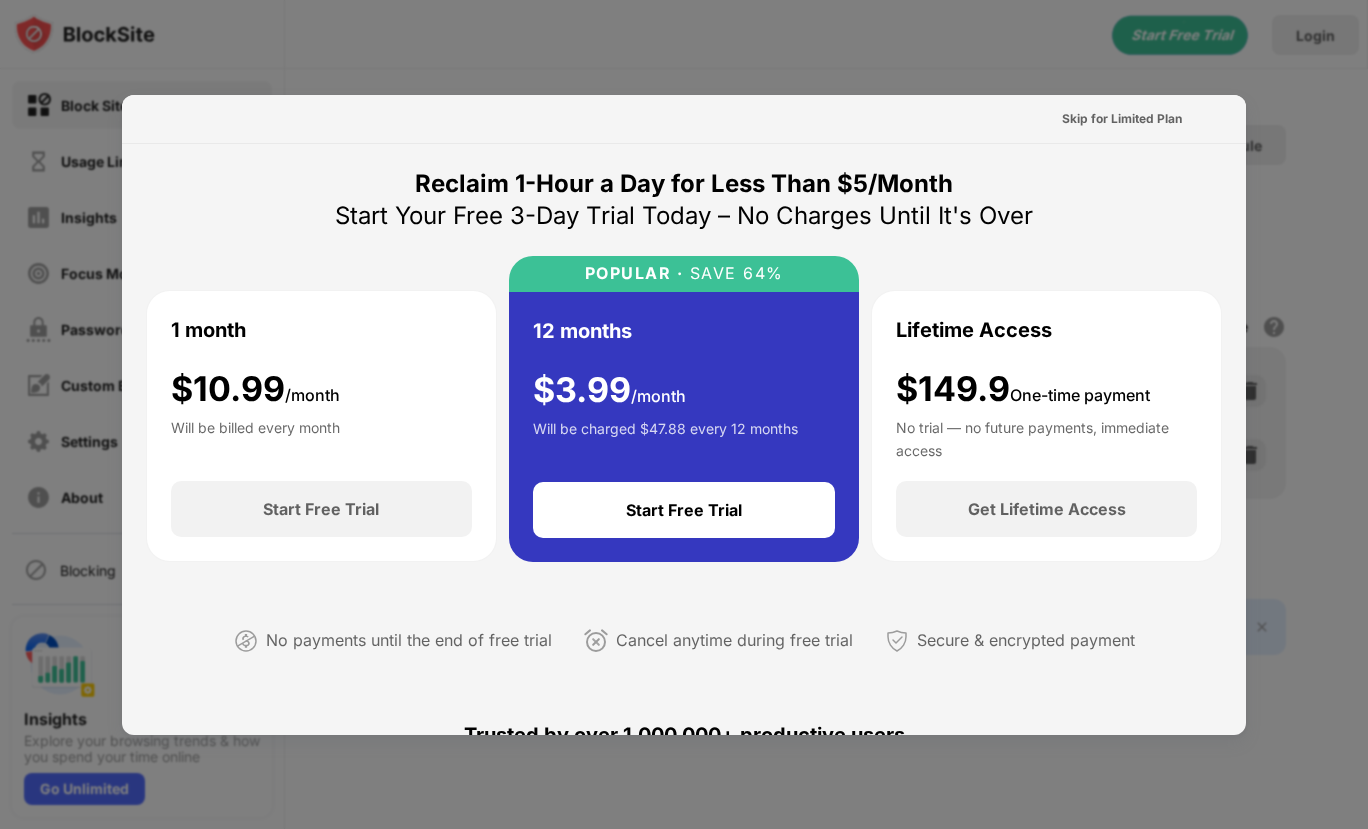 click at bounding box center [684, 414] 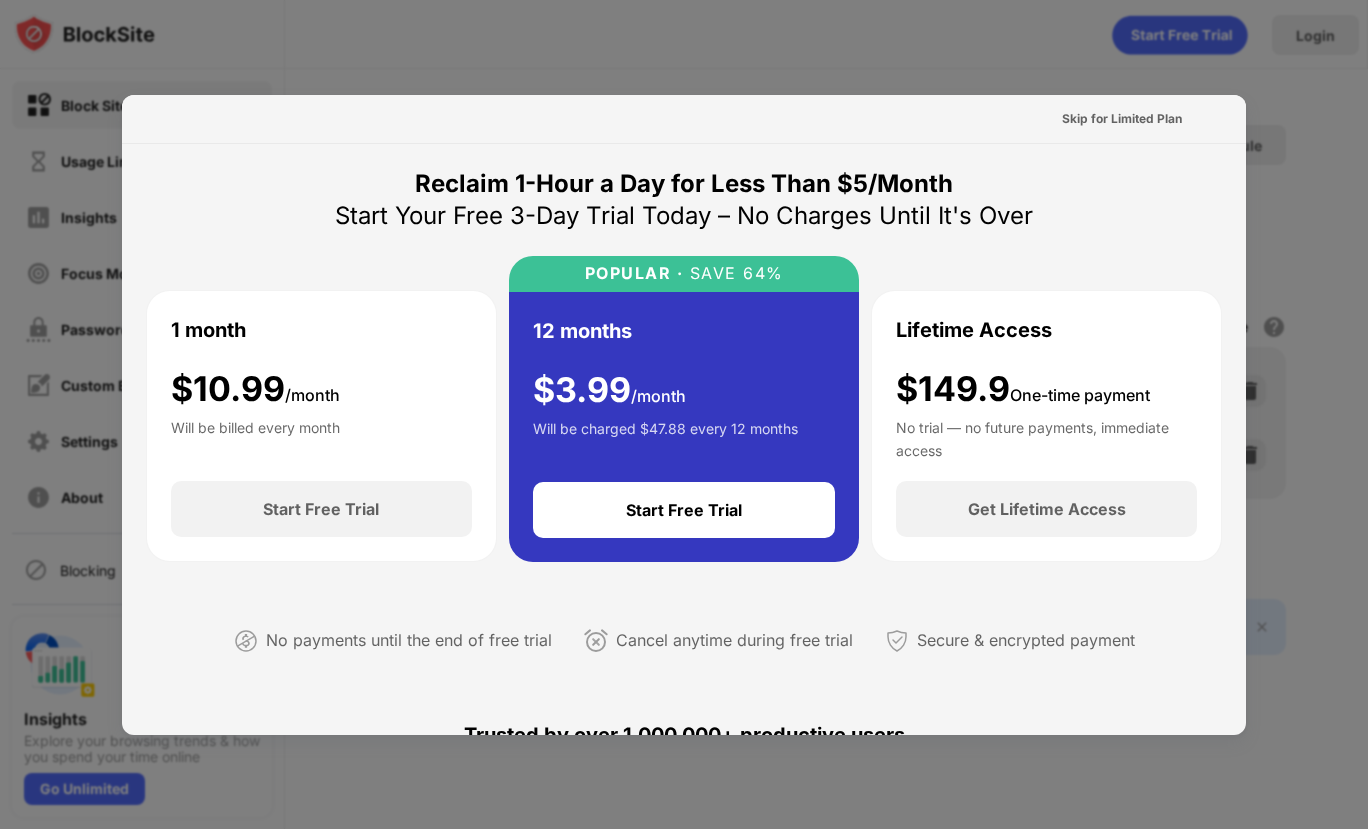 click at bounding box center [684, 414] 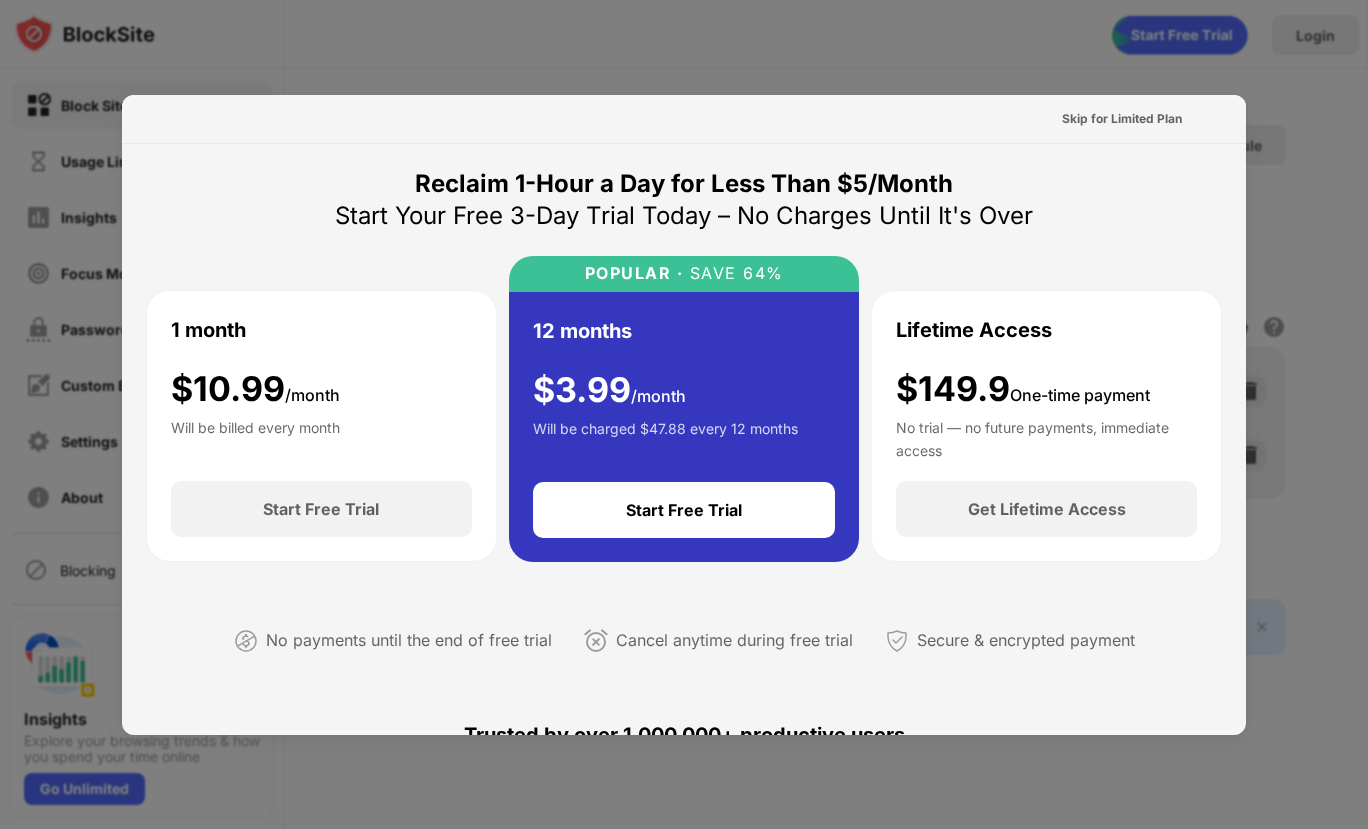 click at bounding box center (684, 414) 